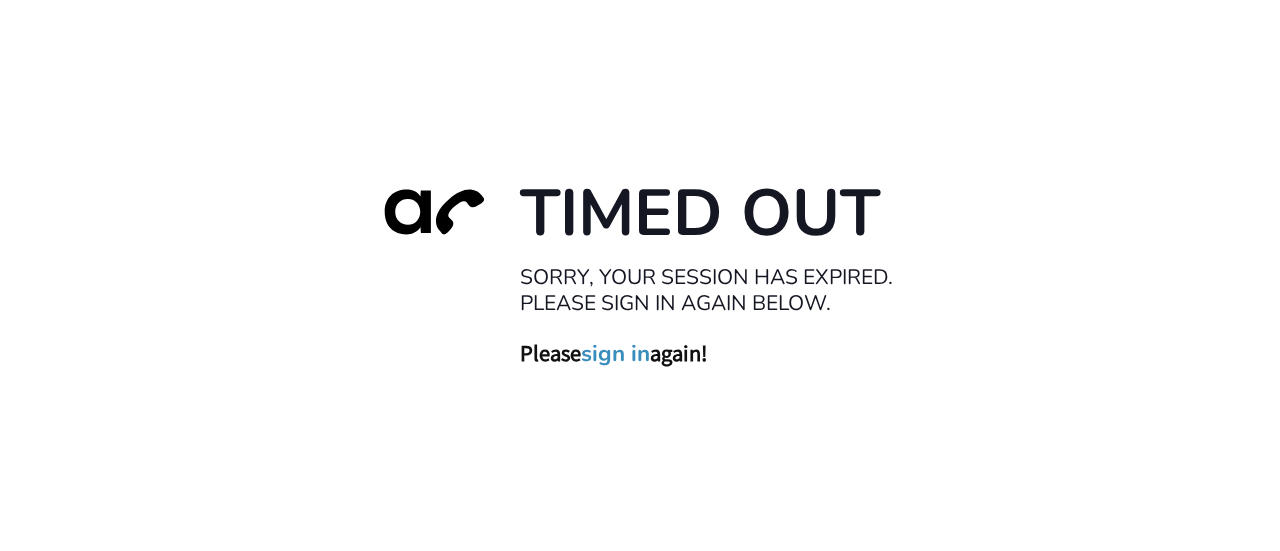 scroll, scrollTop: 0, scrollLeft: 0, axis: both 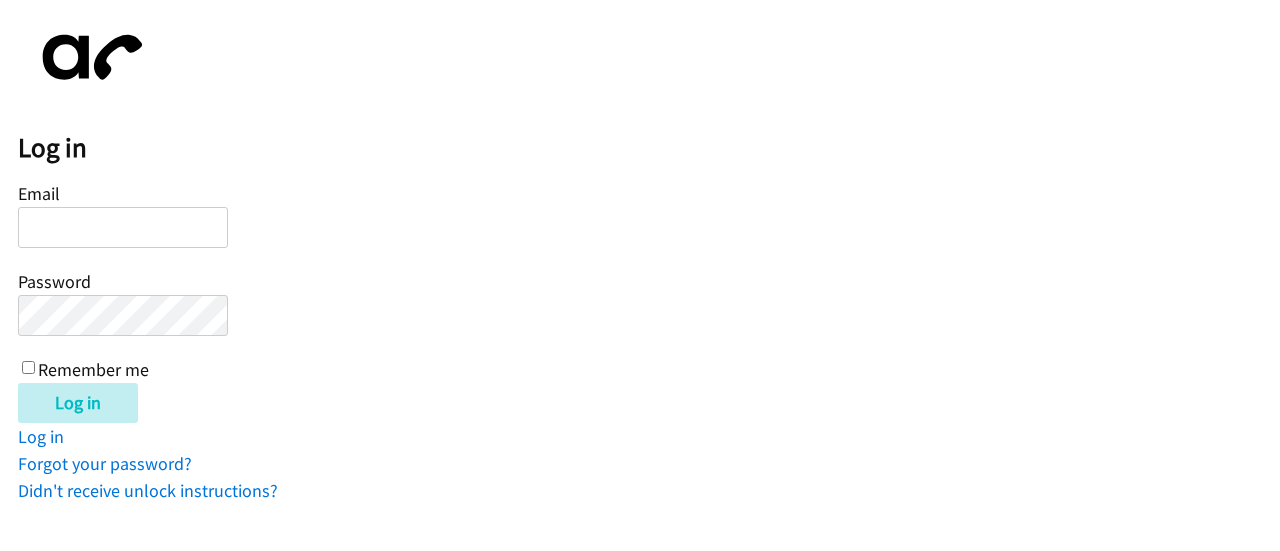 click on "Email" at bounding box center (123, 227) 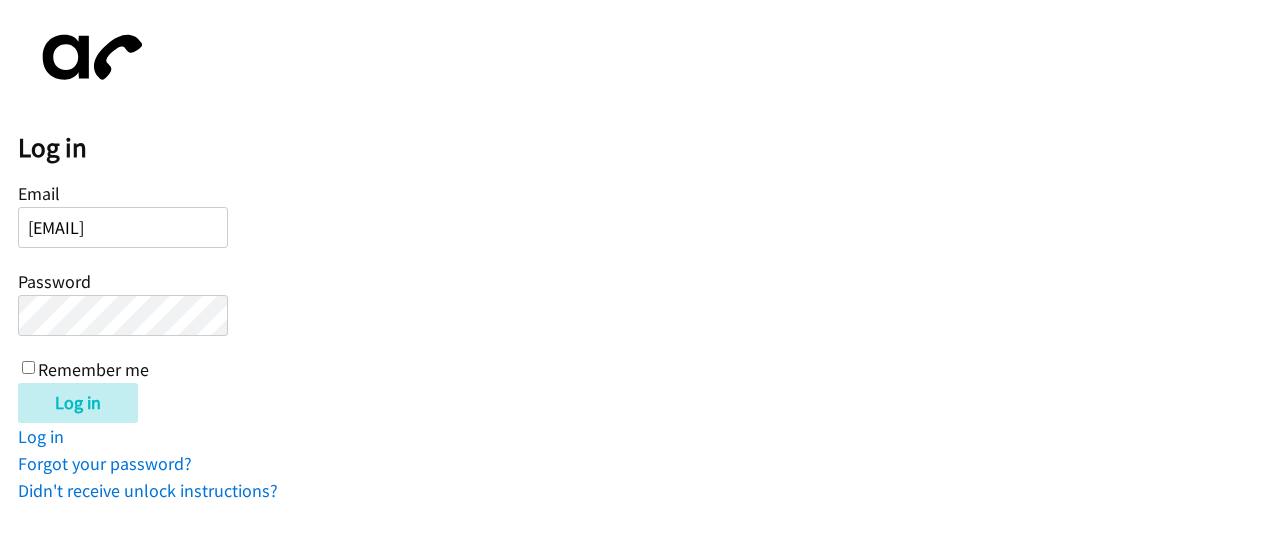 scroll, scrollTop: 0, scrollLeft: 36, axis: horizontal 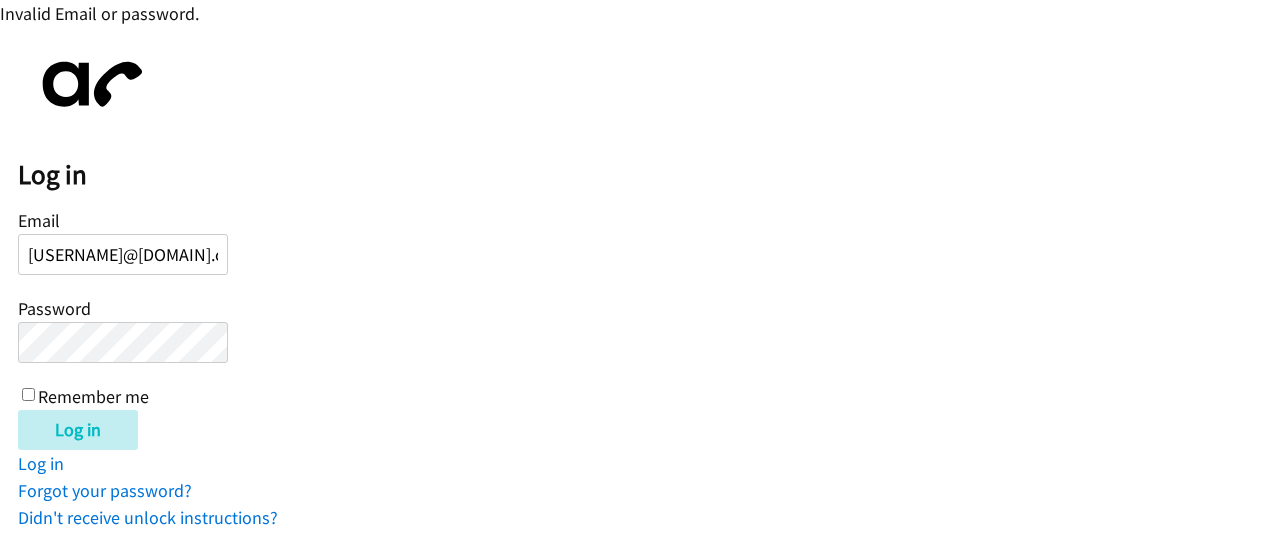 click at bounding box center [88, 84] 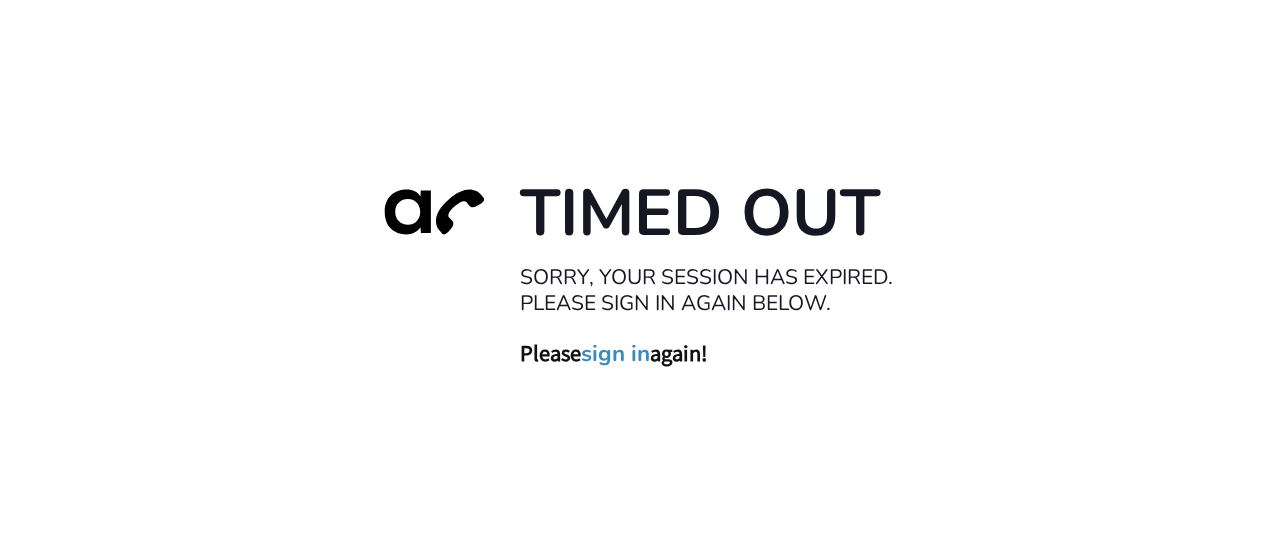 scroll, scrollTop: 0, scrollLeft: 0, axis: both 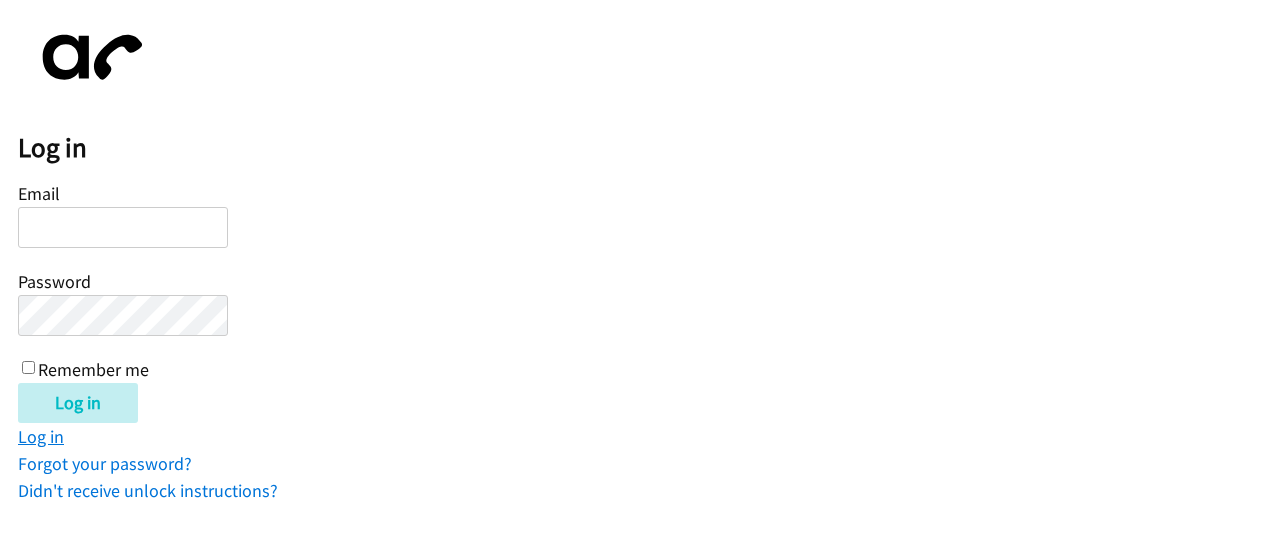 click on "Log in" at bounding box center (41, 436) 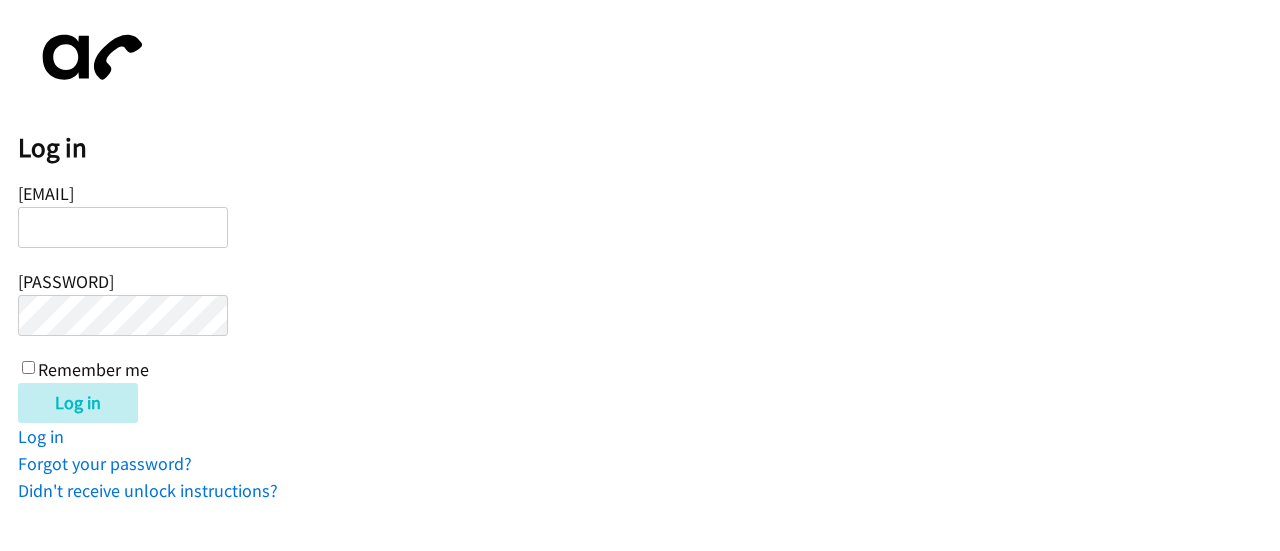 scroll, scrollTop: 0, scrollLeft: 0, axis: both 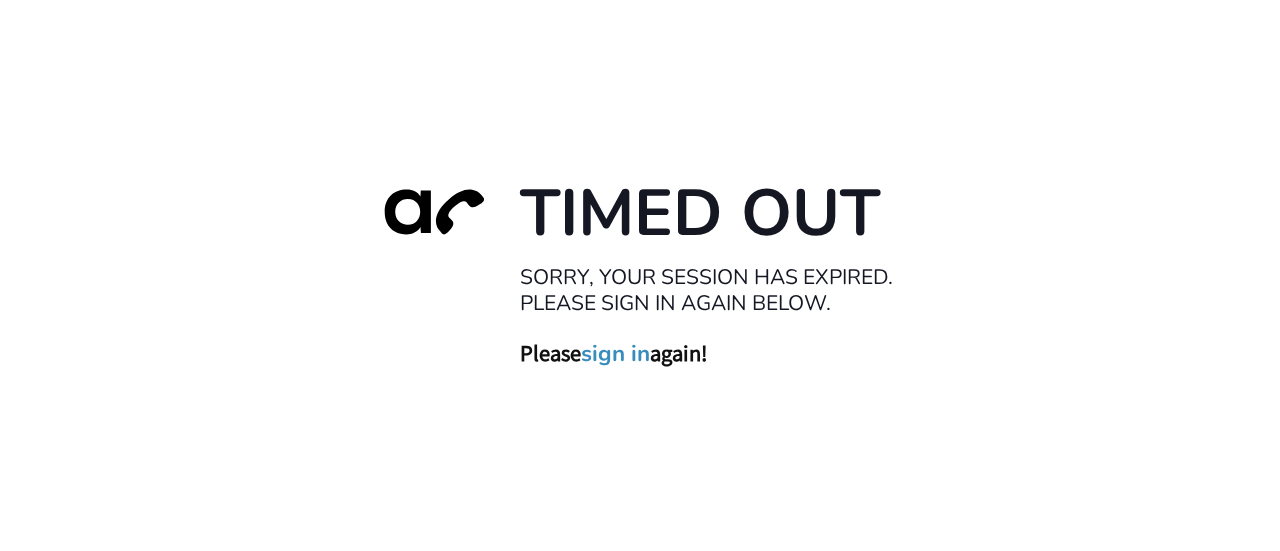 click on "sign in" at bounding box center [615, 353] 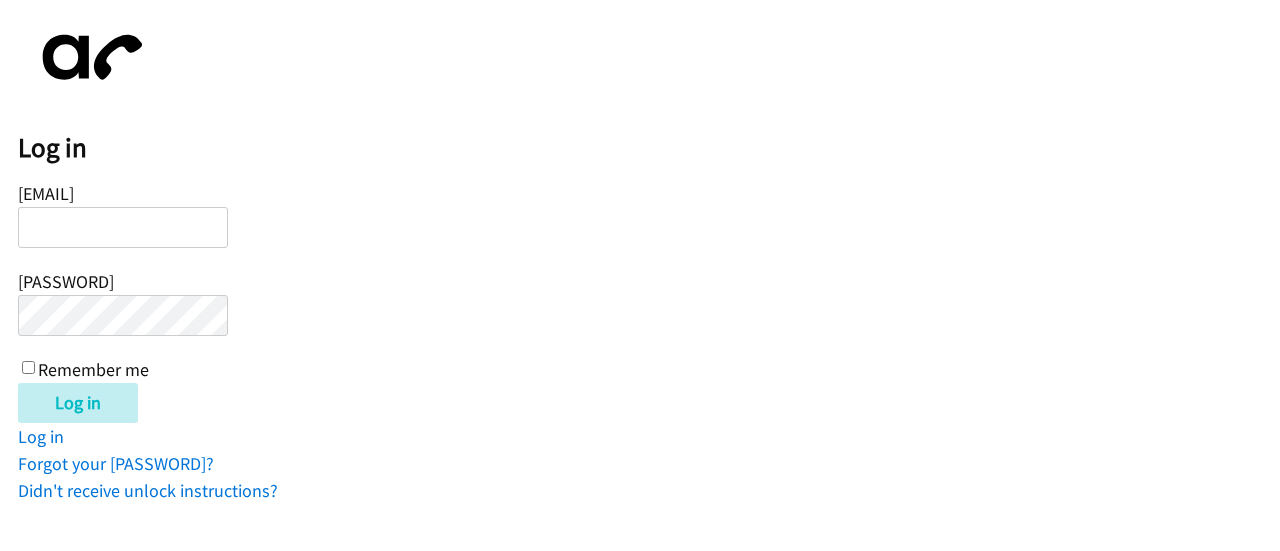 scroll, scrollTop: 0, scrollLeft: 0, axis: both 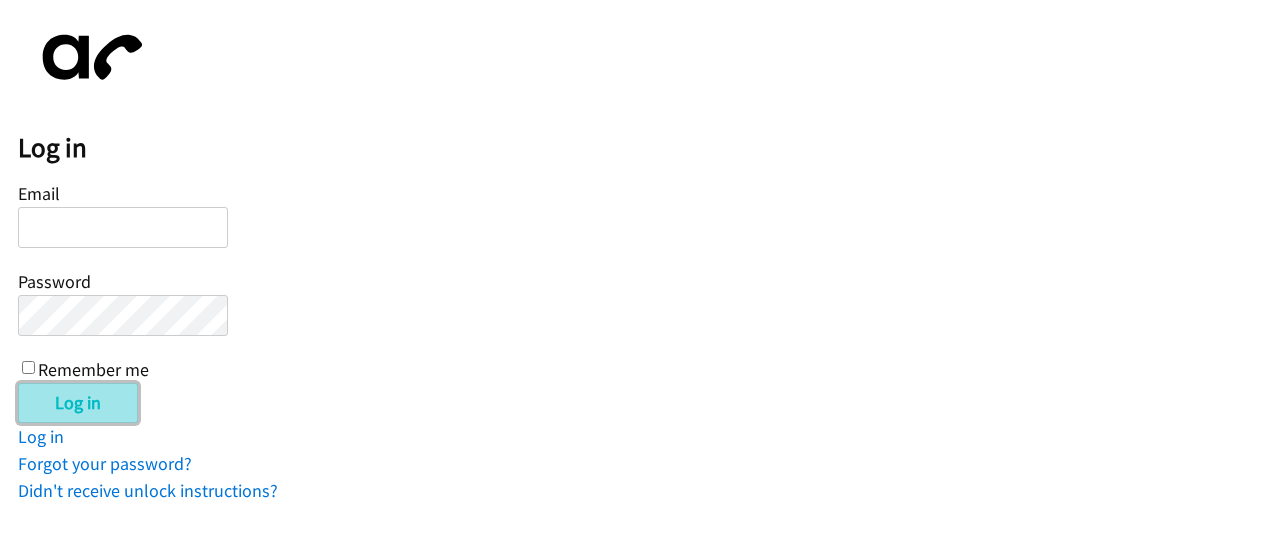 click on "Log in" at bounding box center [78, 403] 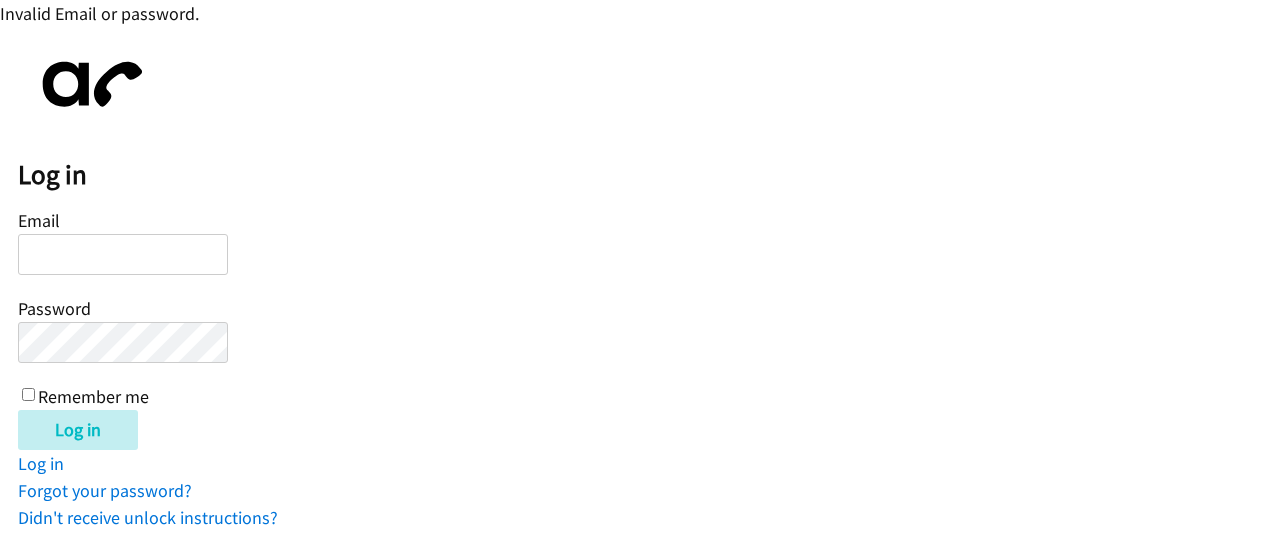 scroll, scrollTop: 0, scrollLeft: 0, axis: both 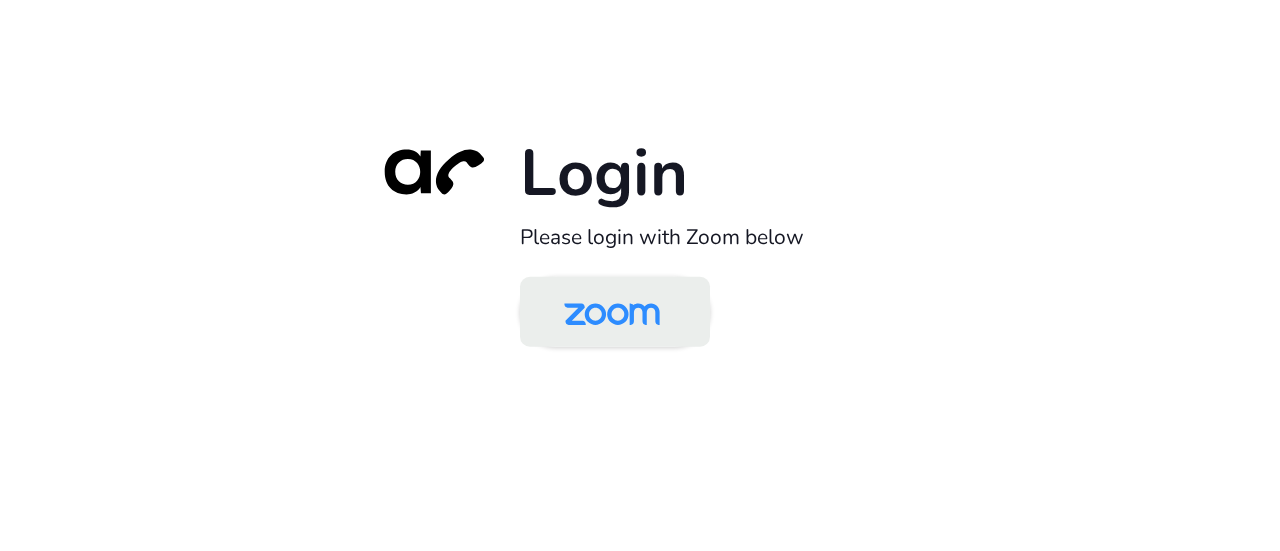 click at bounding box center [612, 313] 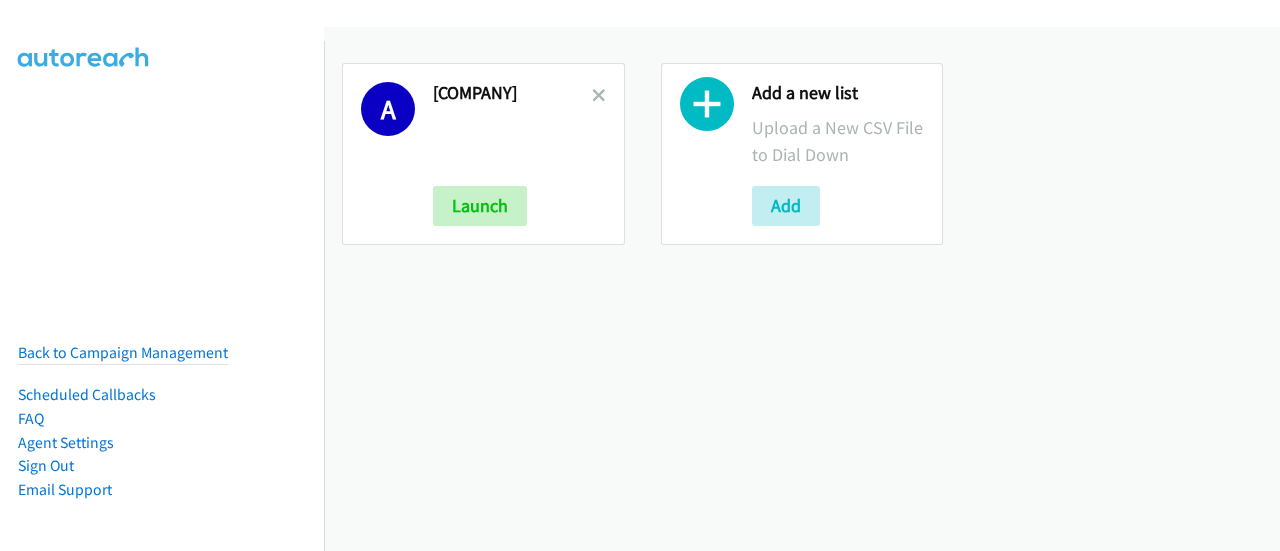scroll, scrollTop: 0, scrollLeft: 0, axis: both 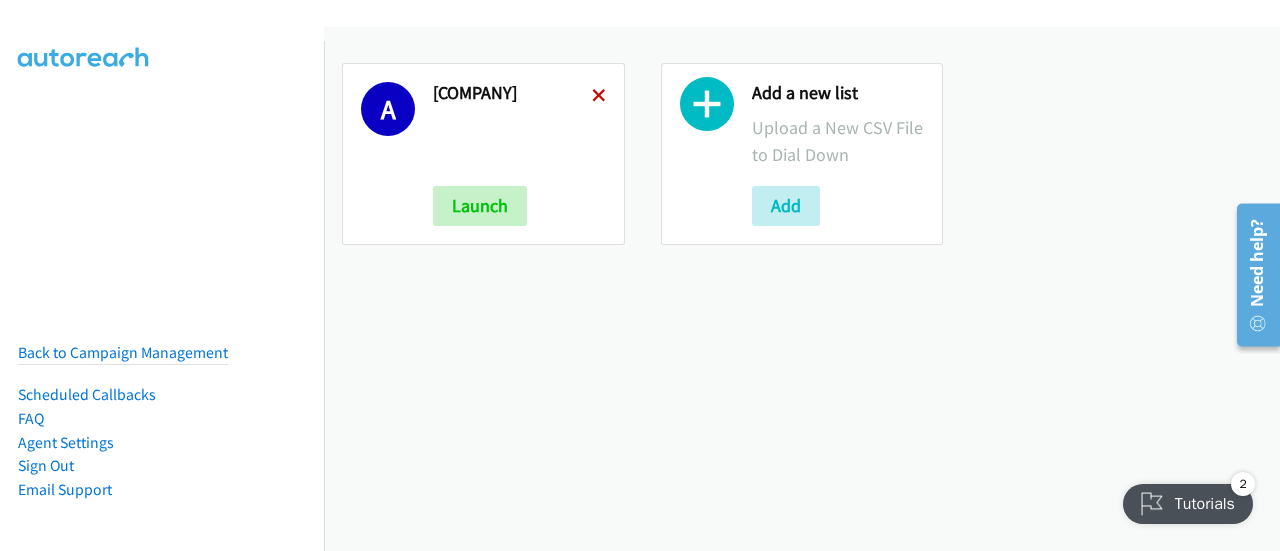 click at bounding box center [599, 97] 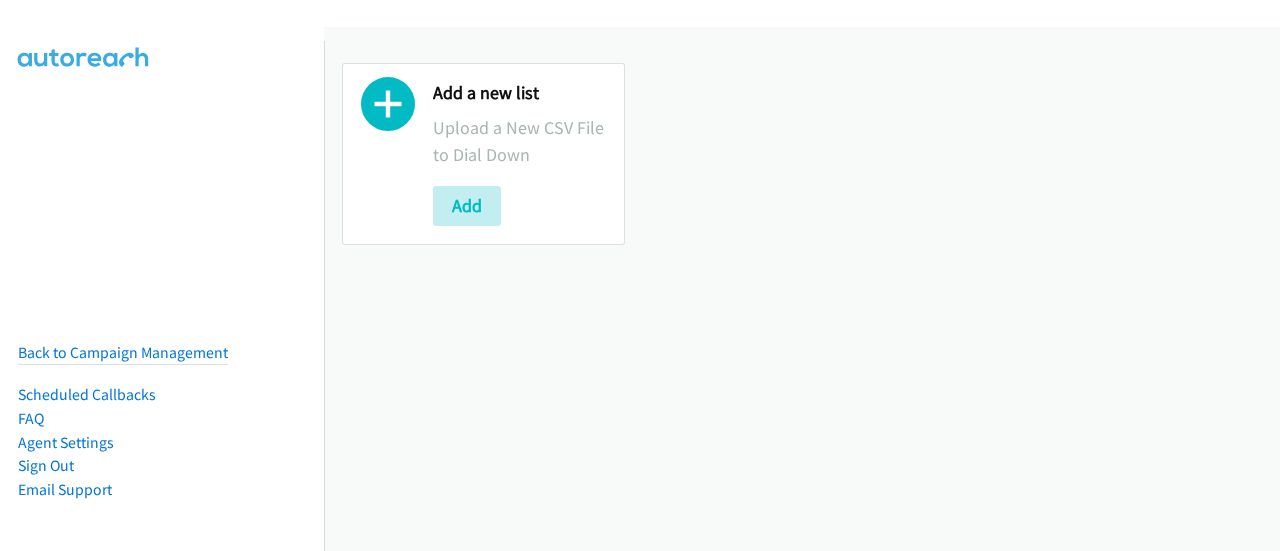 scroll, scrollTop: 0, scrollLeft: 0, axis: both 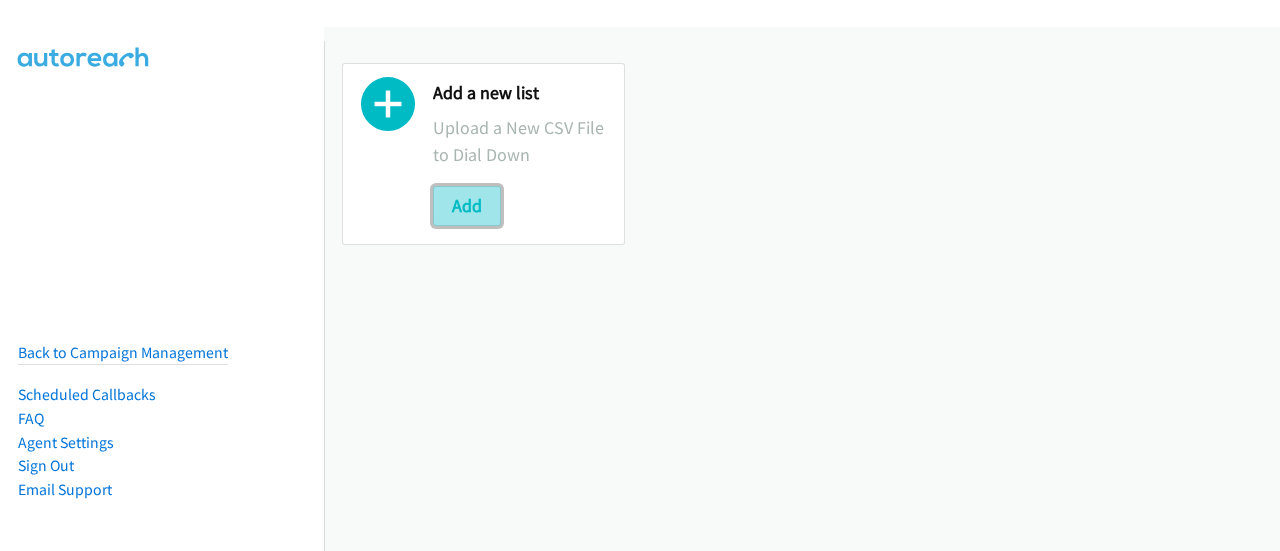 click on "Add" at bounding box center [467, 206] 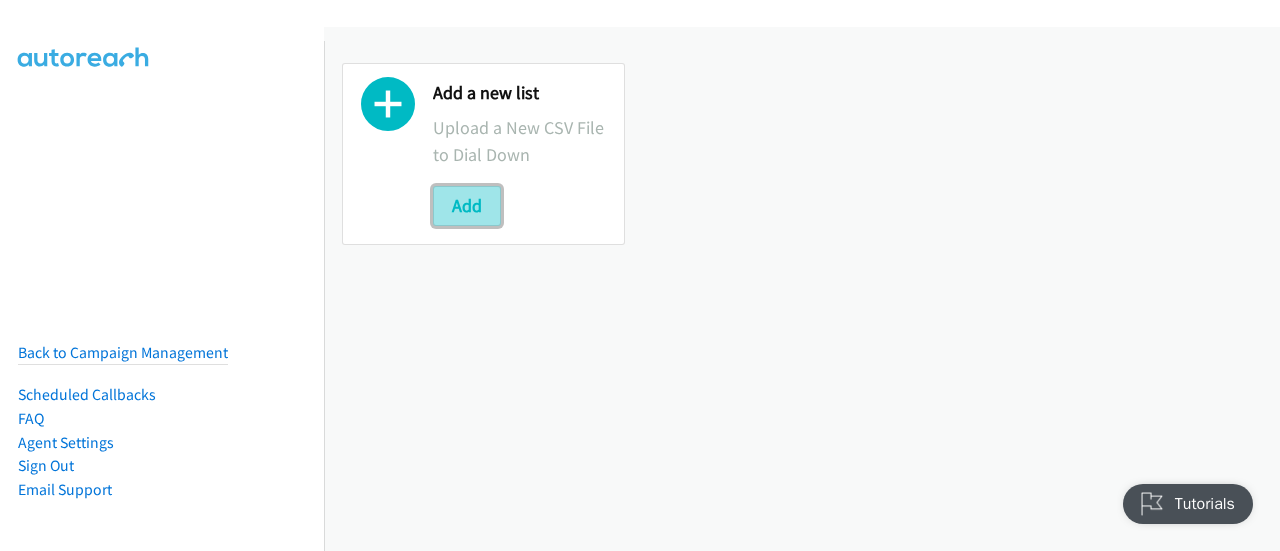 scroll, scrollTop: 0, scrollLeft: 0, axis: both 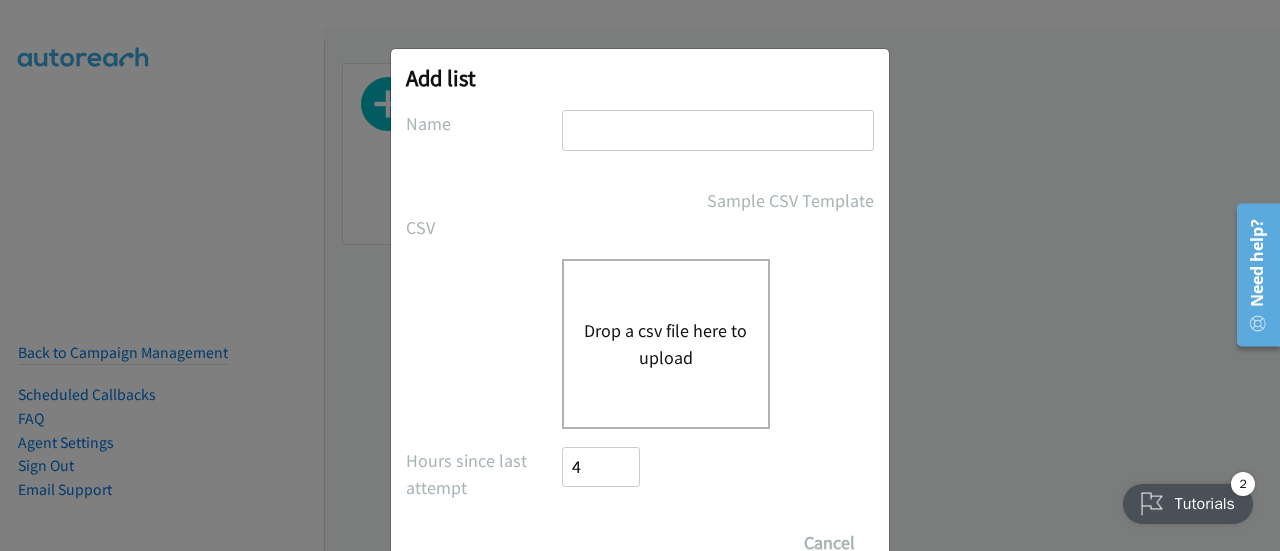 click at bounding box center (718, 130) 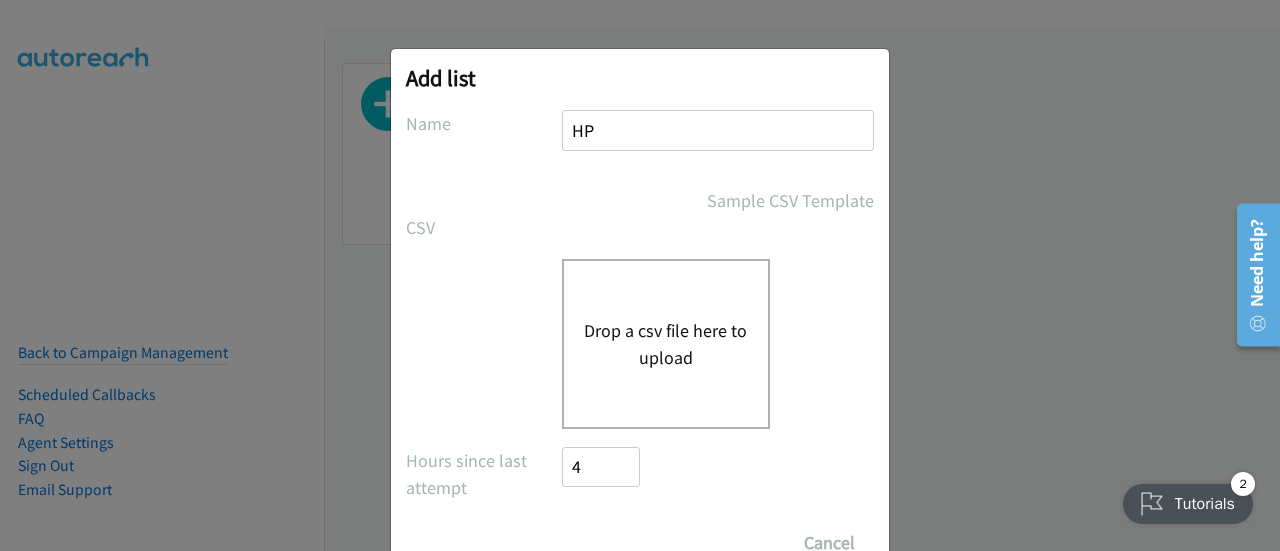type on "HP" 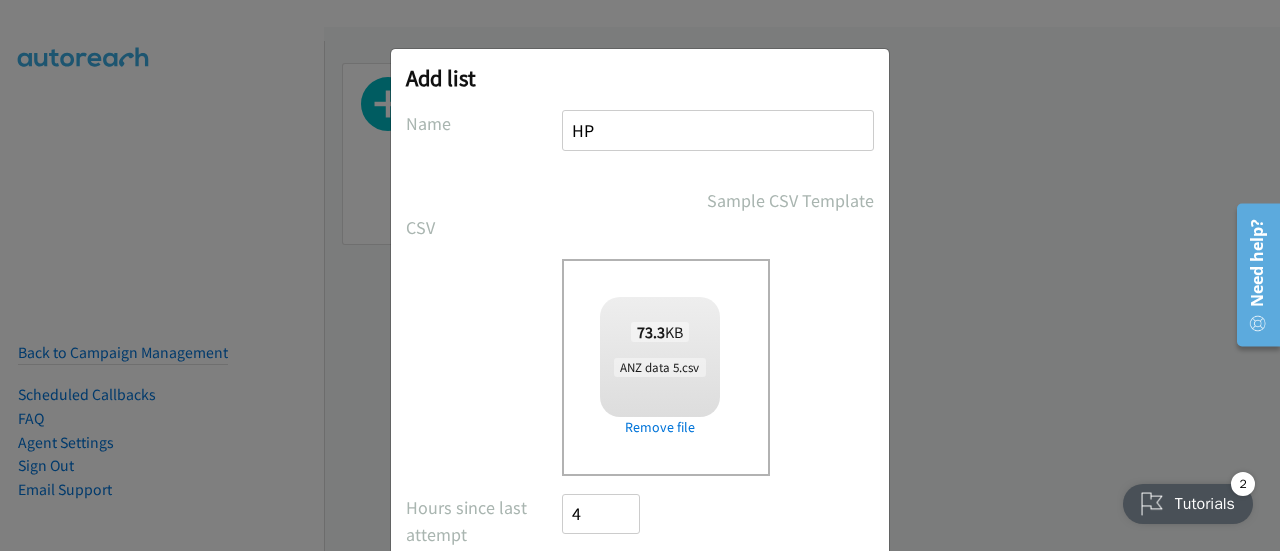 scroll, scrollTop: 122, scrollLeft: 0, axis: vertical 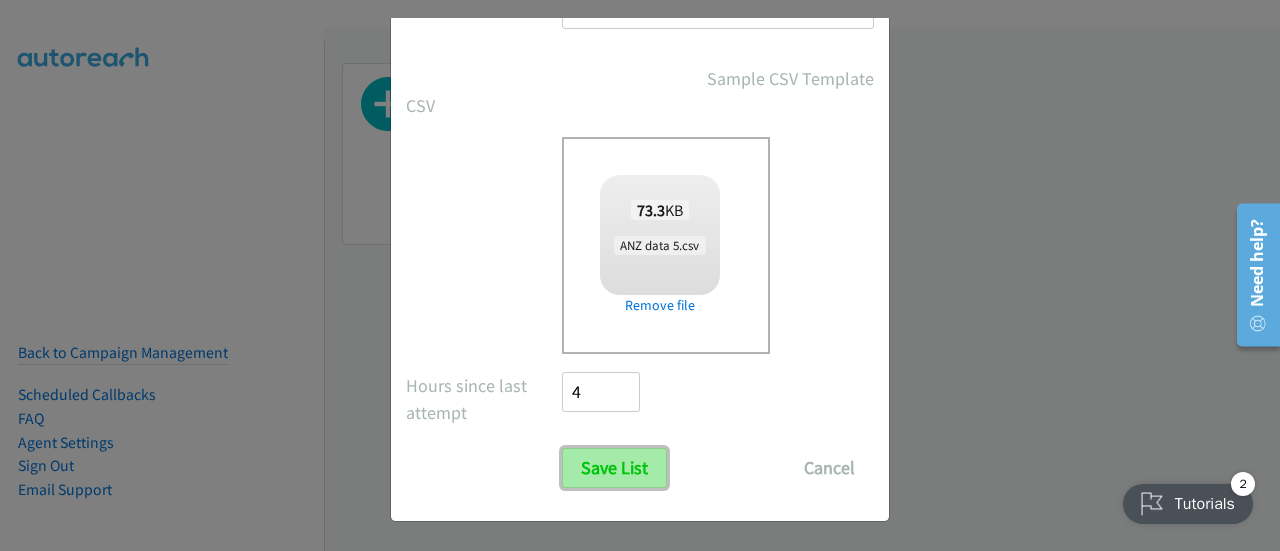 click on "Save List" at bounding box center [614, 468] 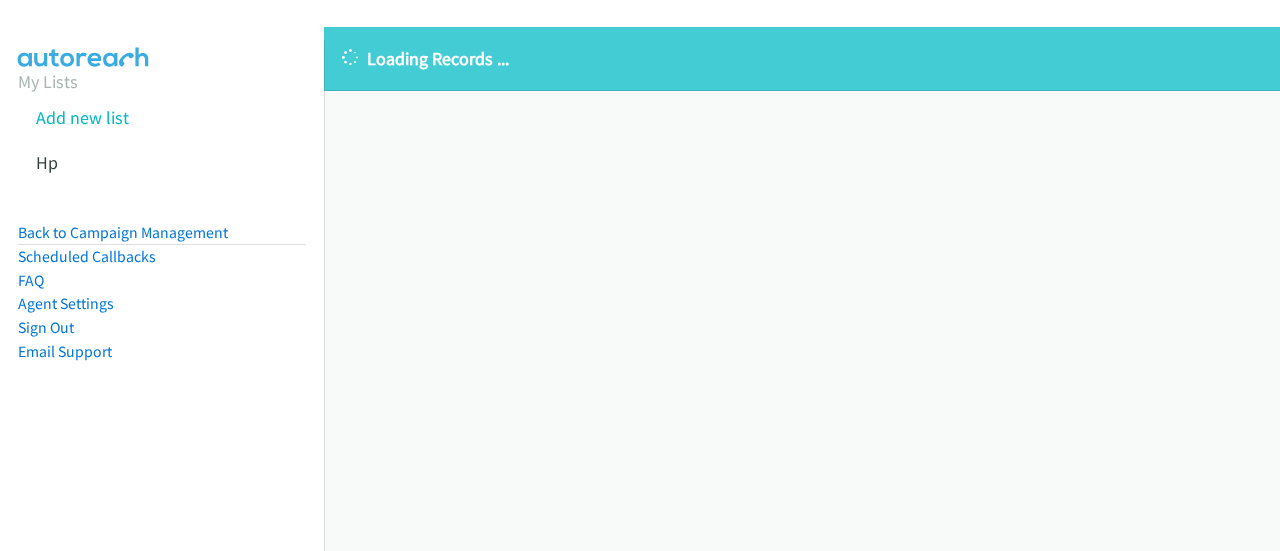 scroll, scrollTop: 0, scrollLeft: 0, axis: both 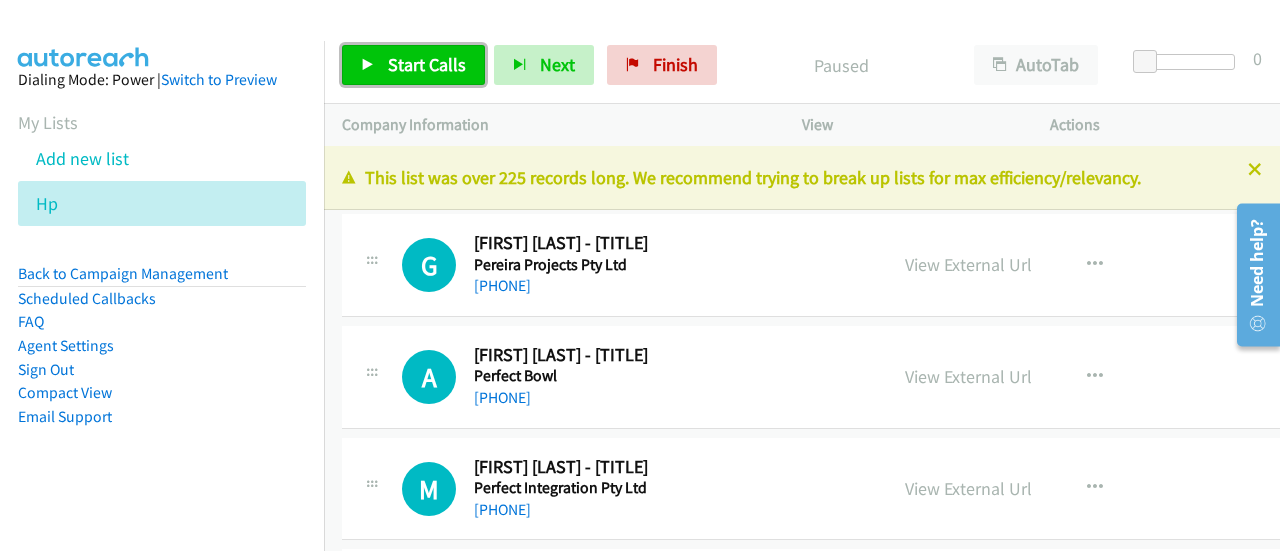 click on "Start Calls" at bounding box center (427, 64) 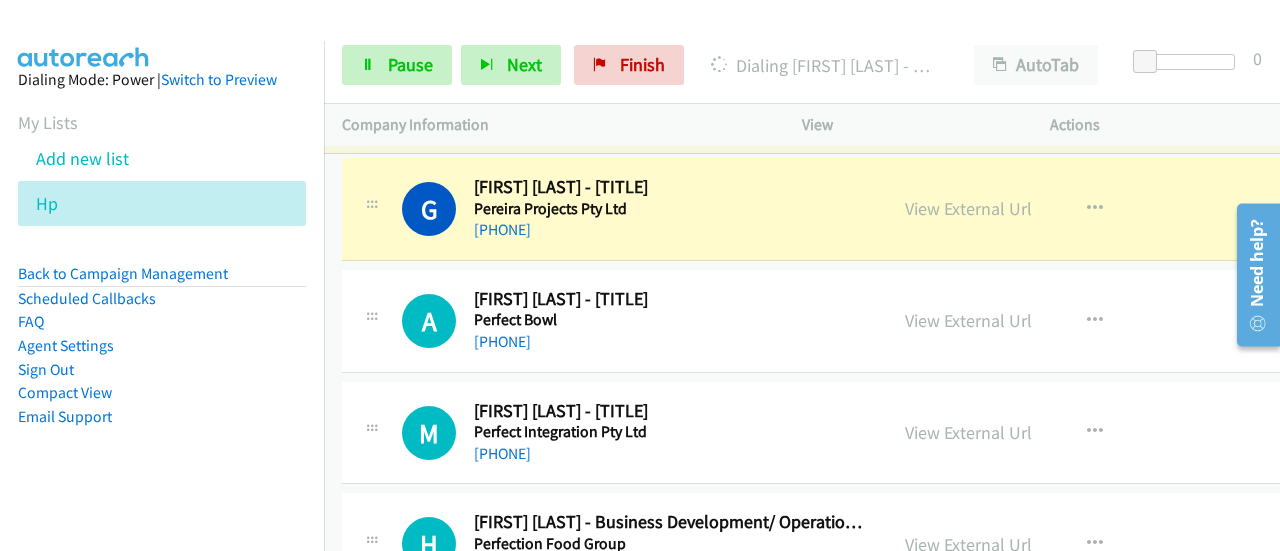scroll, scrollTop: 58, scrollLeft: 0, axis: vertical 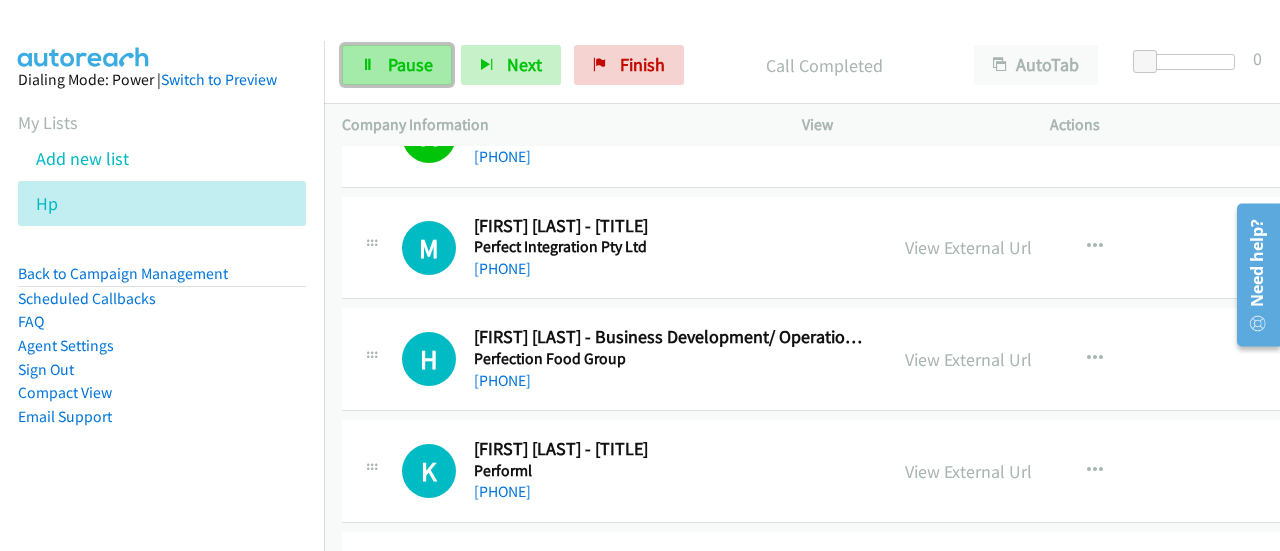 click on "Pause" at bounding box center (397, 65) 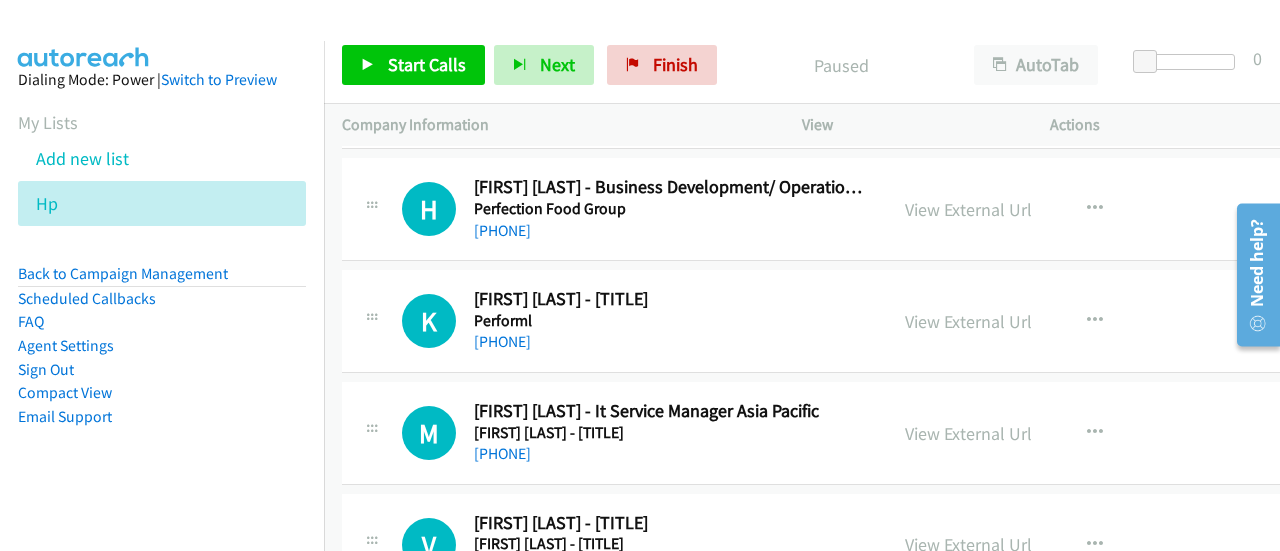 scroll, scrollTop: 399, scrollLeft: 0, axis: vertical 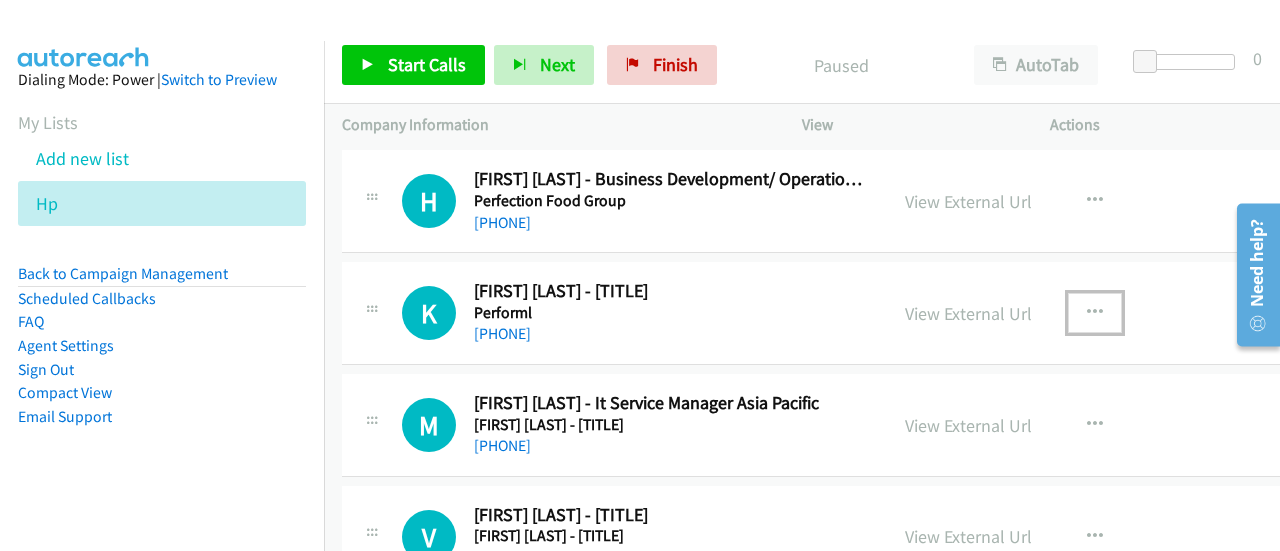 click at bounding box center [1095, 313] 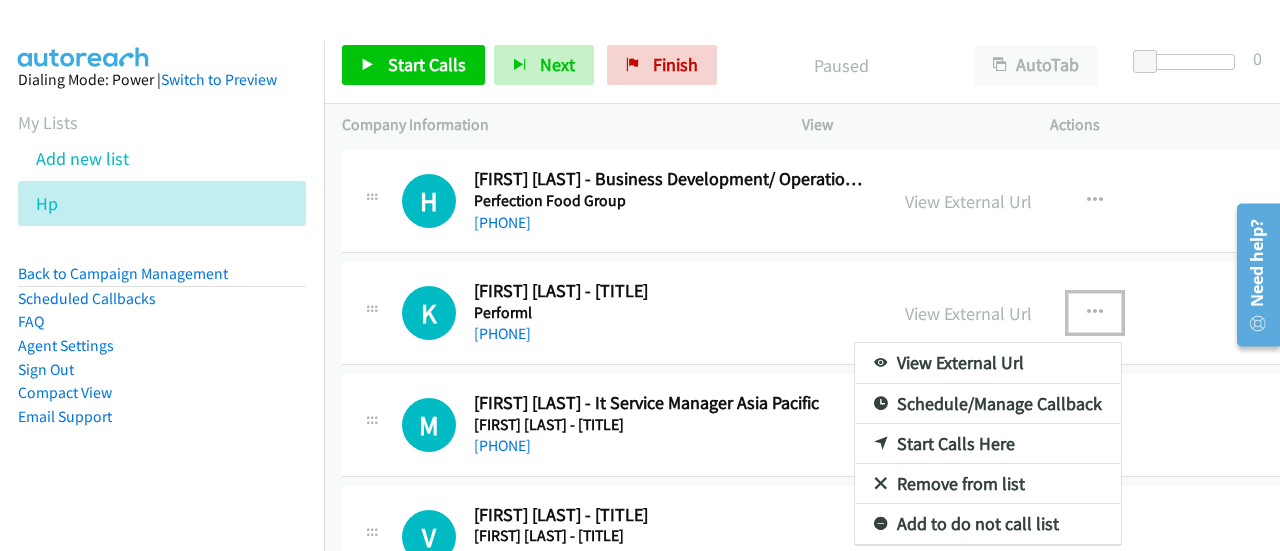 click on "Start Calls Here" at bounding box center [988, 444] 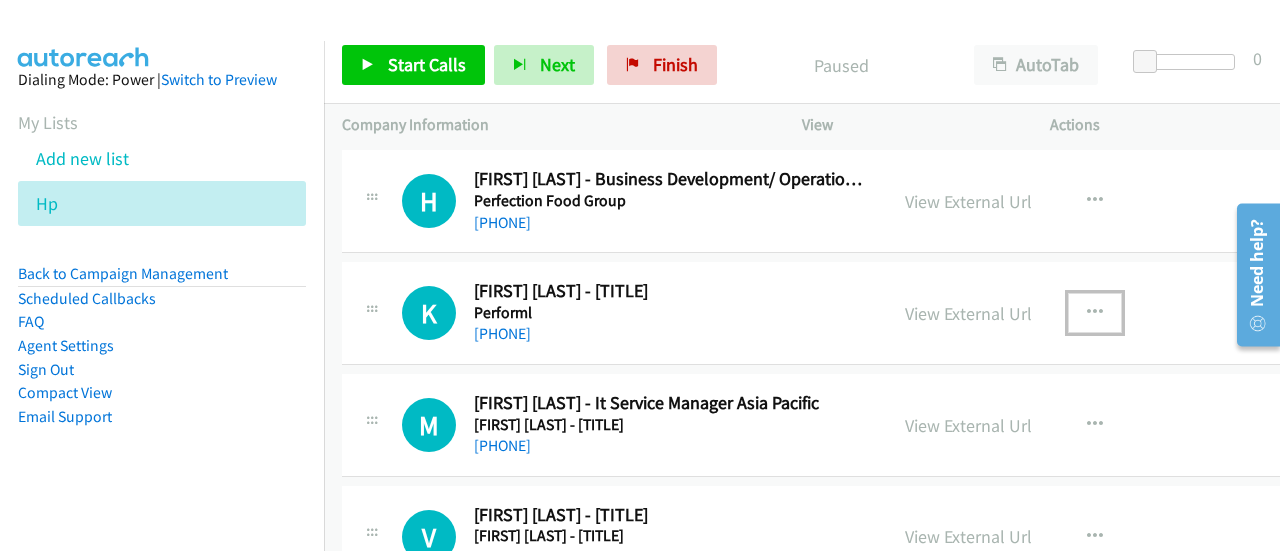 type 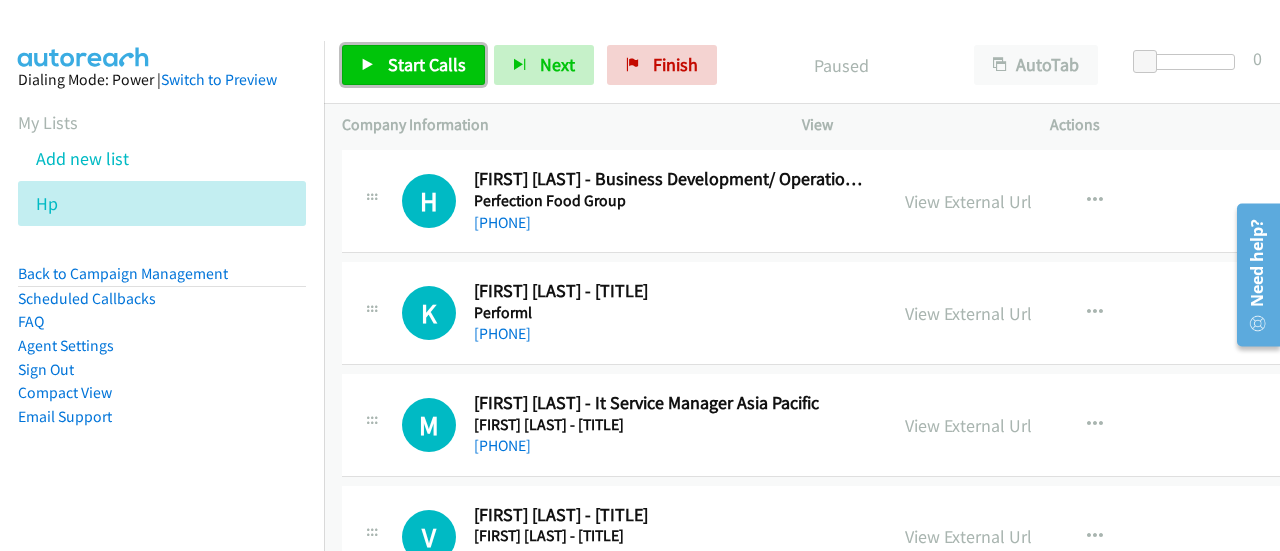click on "Start Calls" at bounding box center (413, 65) 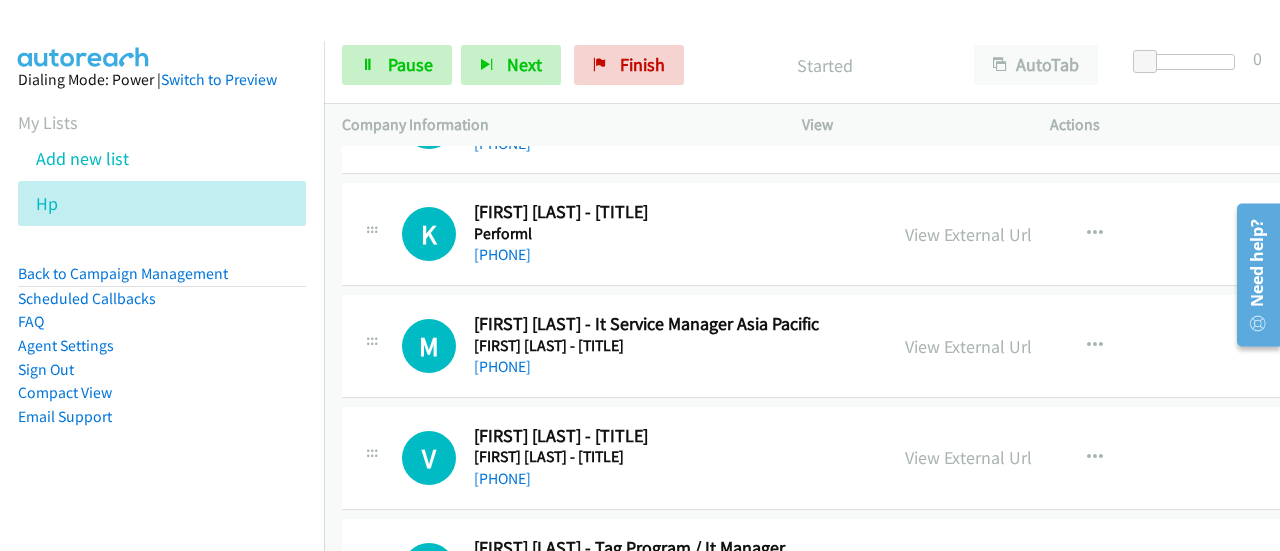 scroll, scrollTop: 480, scrollLeft: 0, axis: vertical 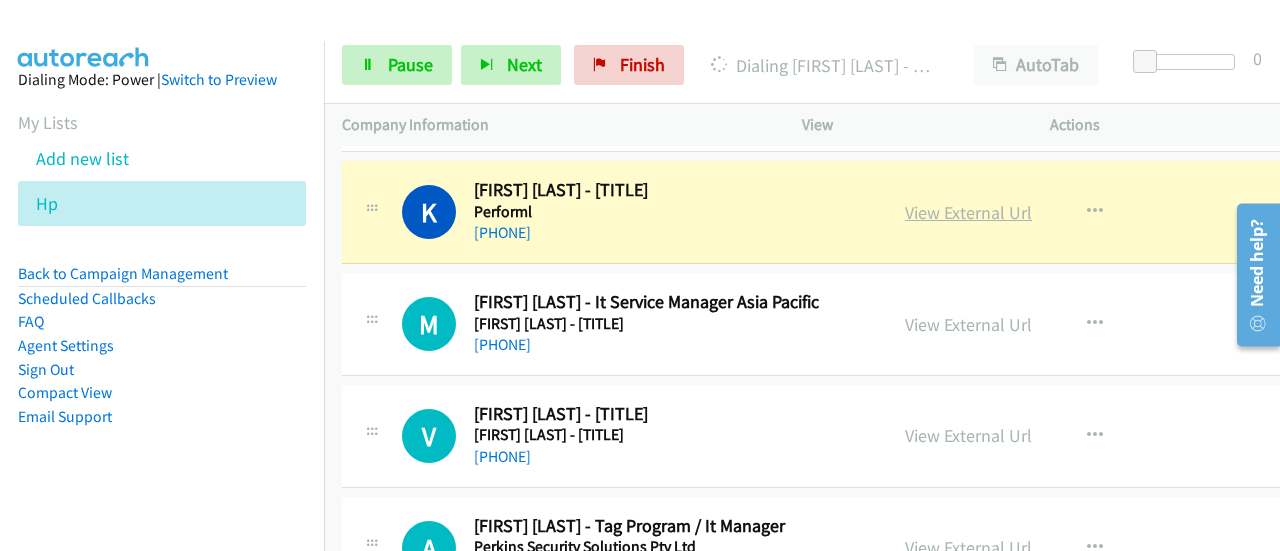 click on "View External Url" at bounding box center [968, 212] 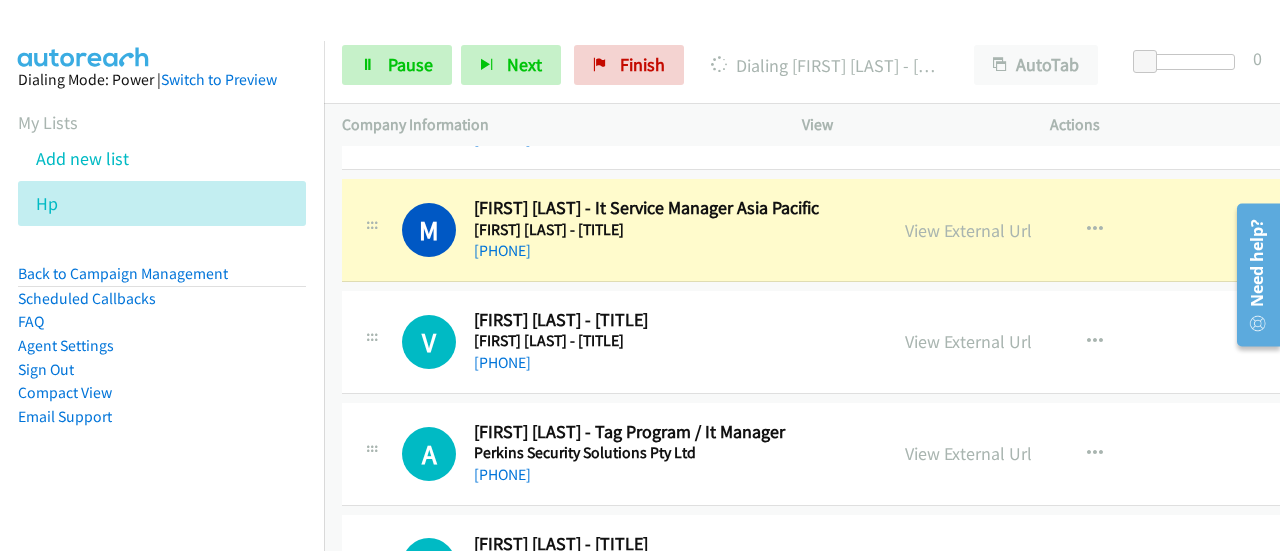 scroll, scrollTop: 598, scrollLeft: 0, axis: vertical 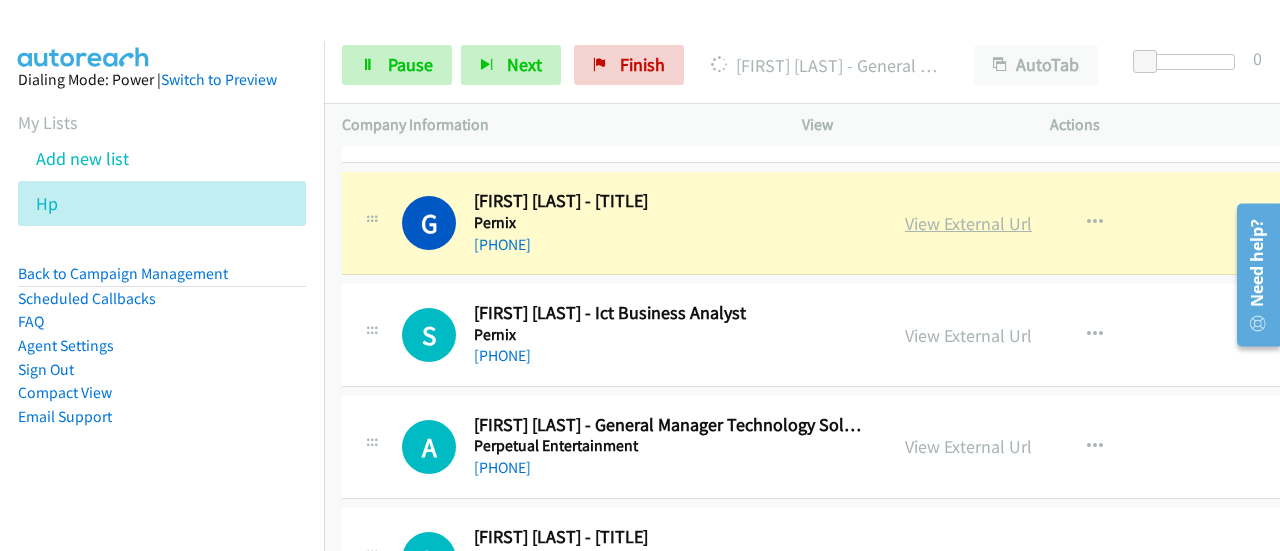 click on "View External Url" at bounding box center [968, 223] 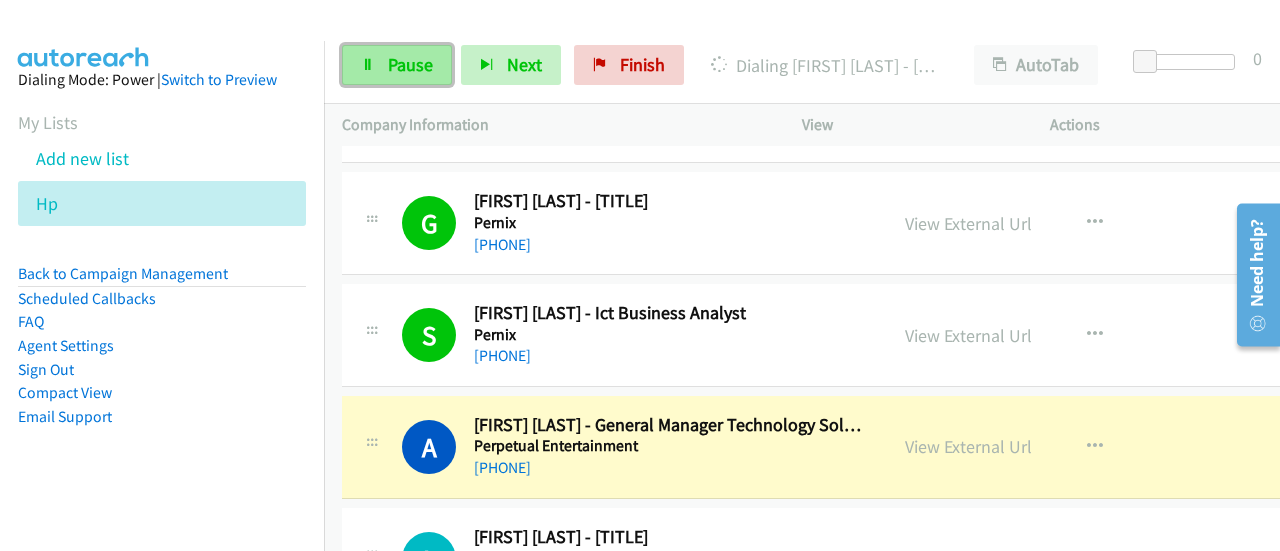 click on "Pause" at bounding box center [410, 64] 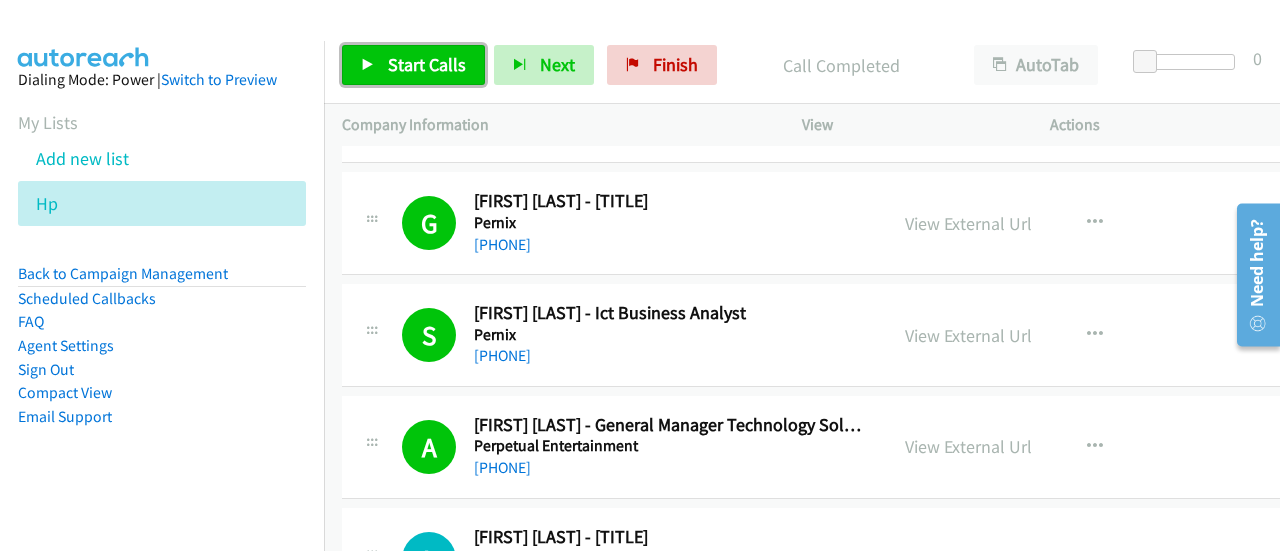 click on "Start Calls" at bounding box center [427, 64] 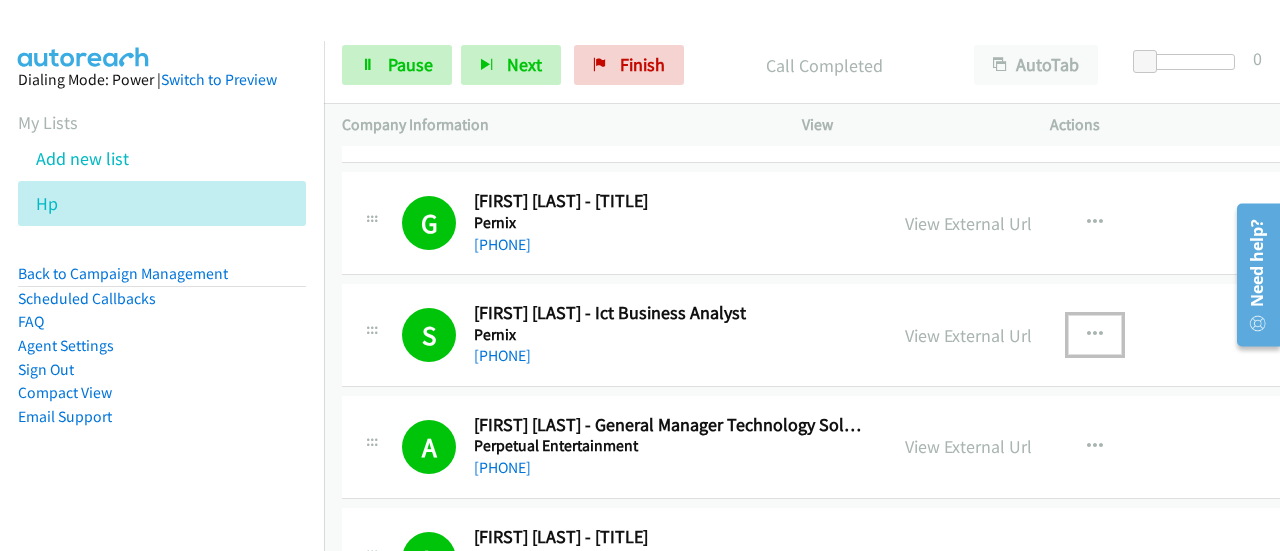 click at bounding box center (1095, 335) 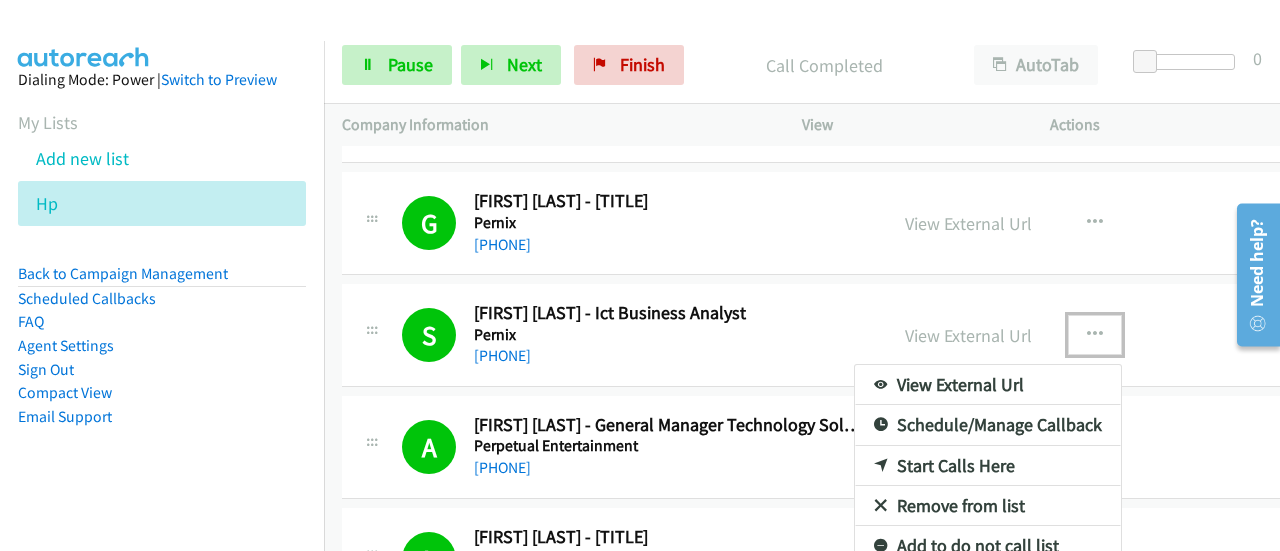 click on "Start Calls Here" at bounding box center (988, 466) 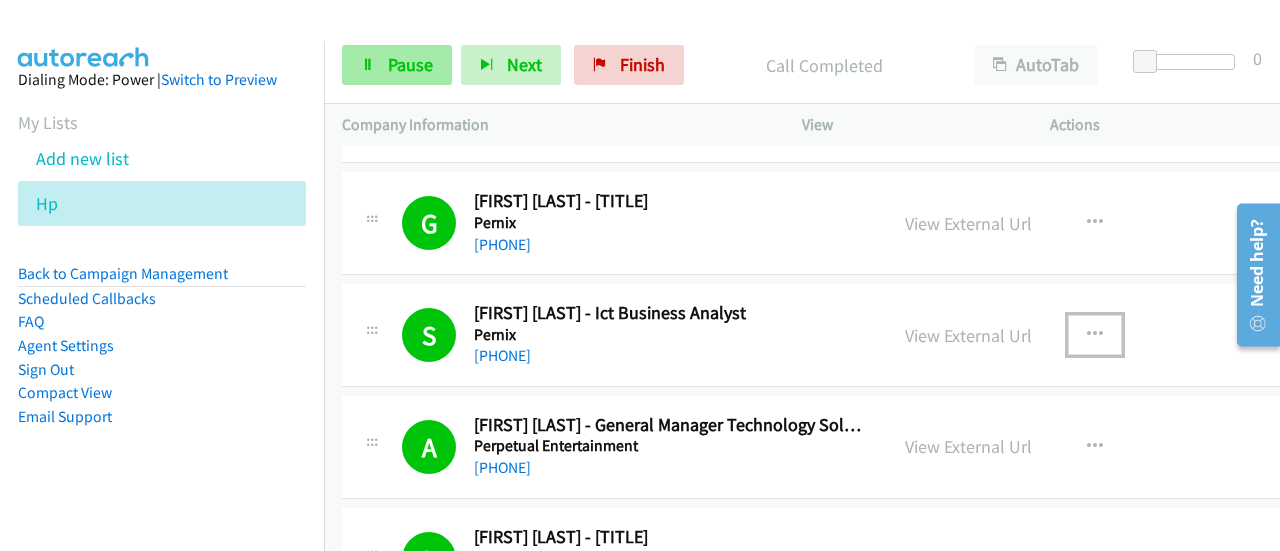 type 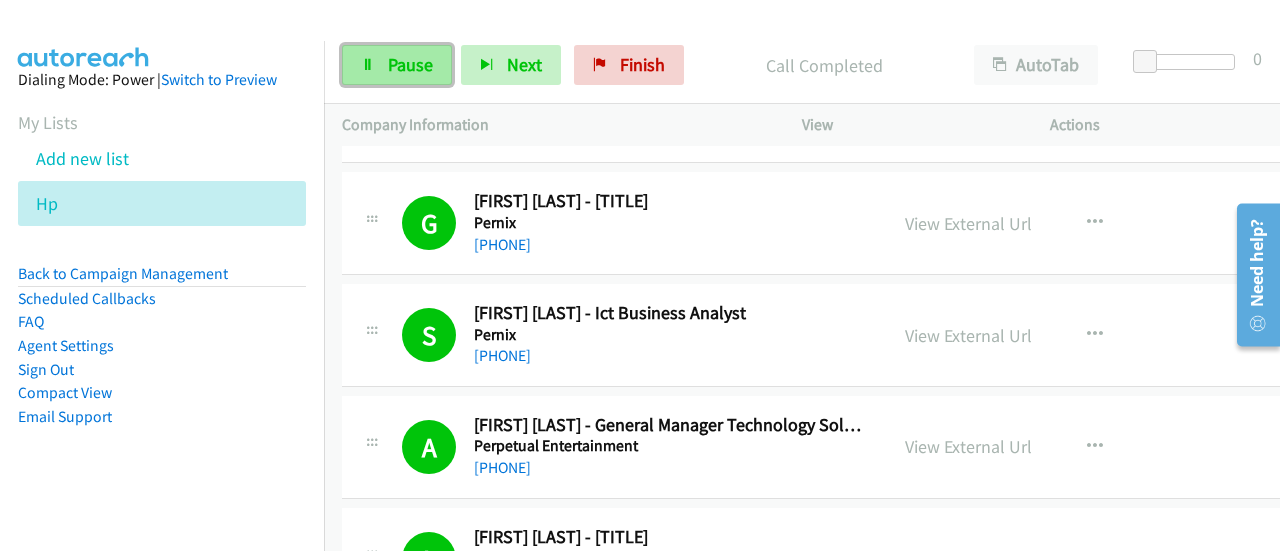 click on "Pause" at bounding box center (410, 64) 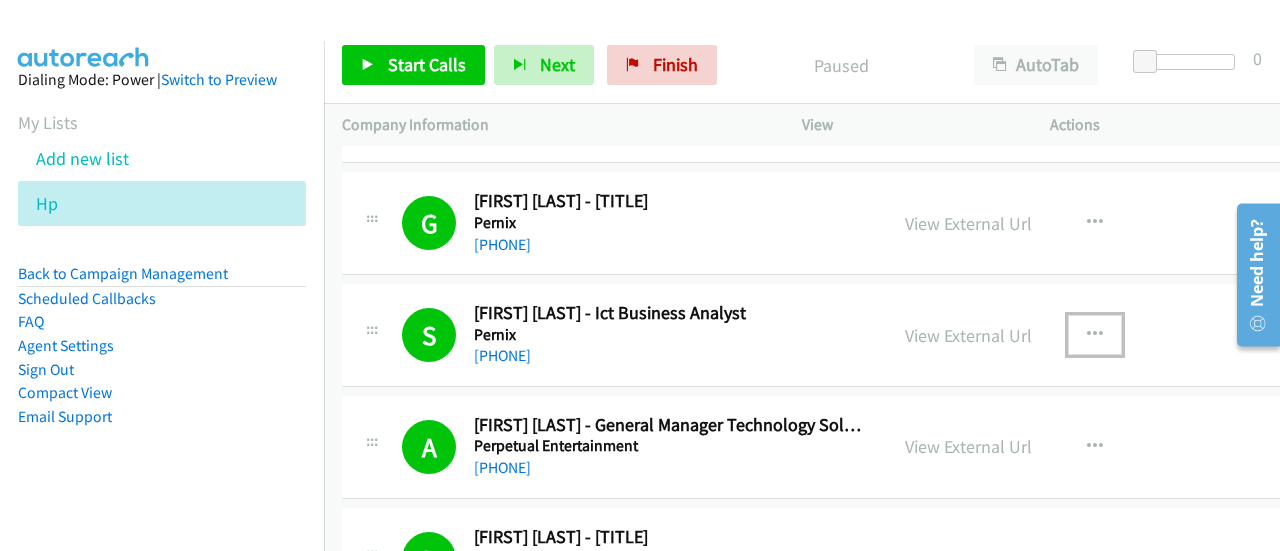click at bounding box center [1095, 335] 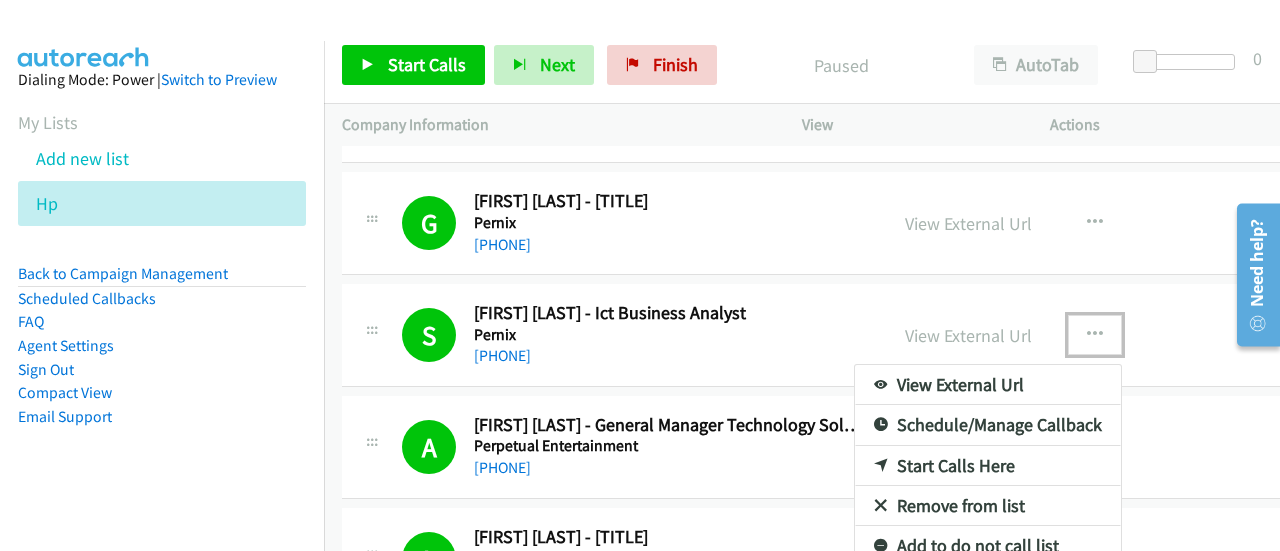 click on "Start Calls Here" at bounding box center [988, 466] 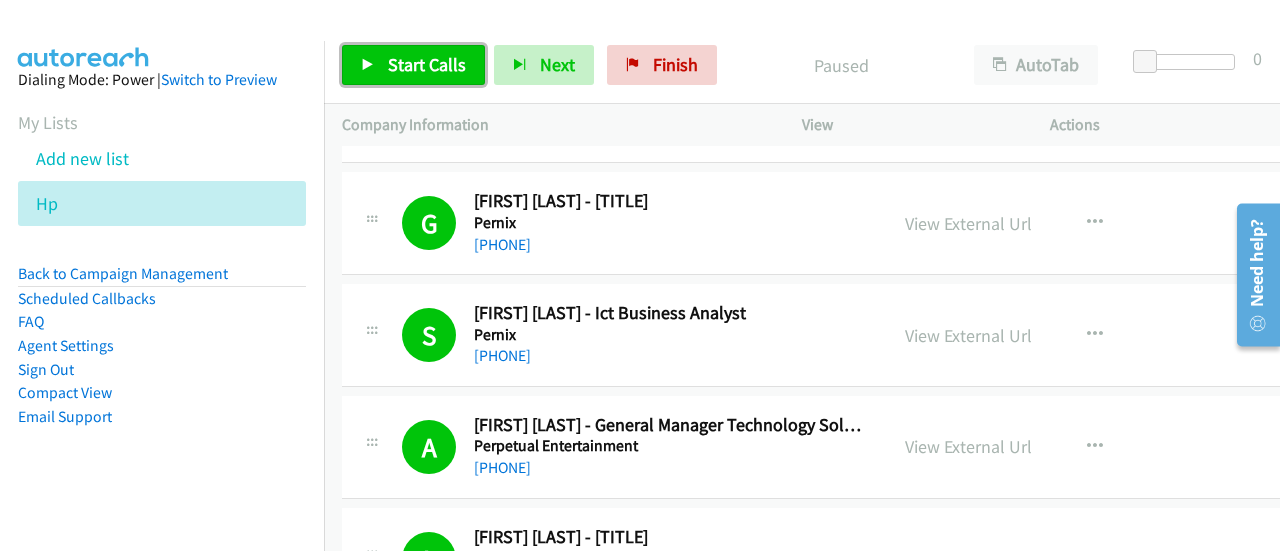 click on "Start Calls" at bounding box center (413, 65) 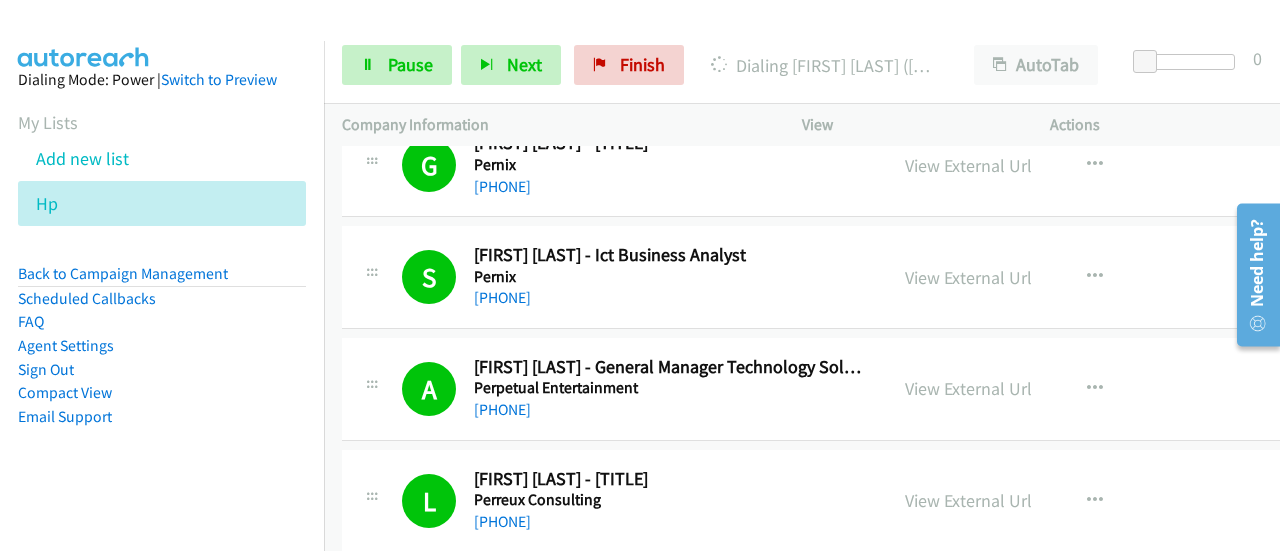 scroll, scrollTop: 1111, scrollLeft: 0, axis: vertical 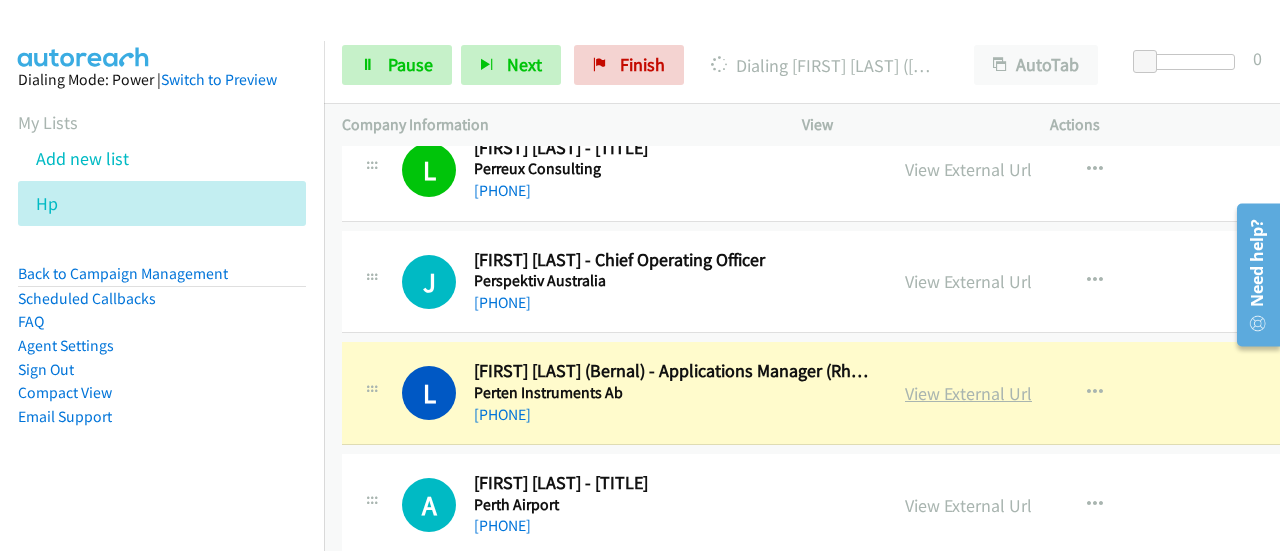 click on "View External Url" at bounding box center (968, 393) 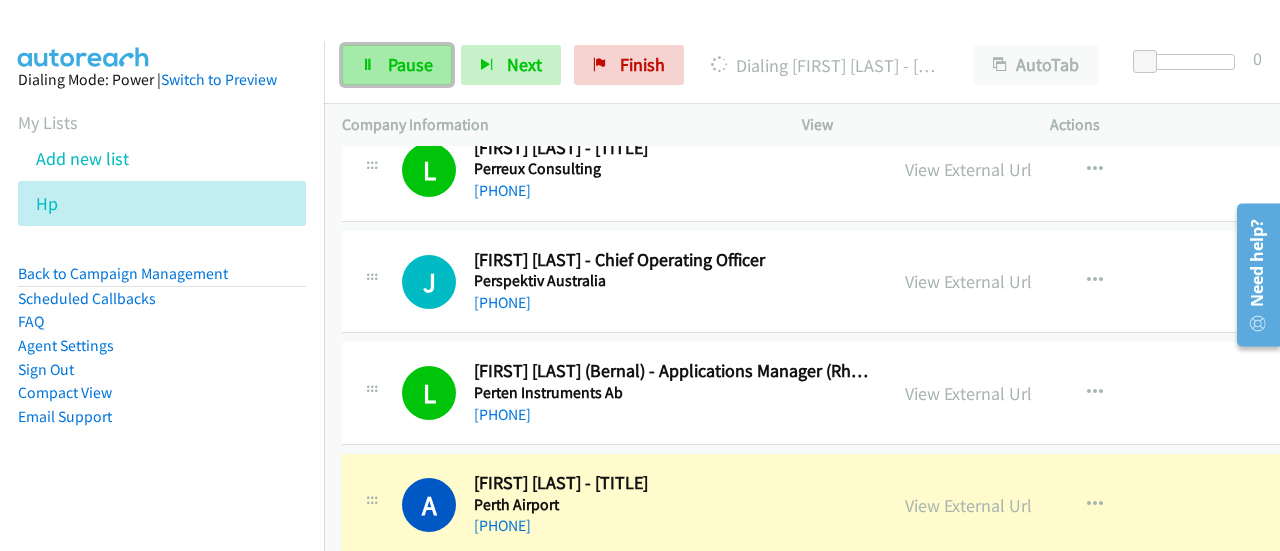 click on "Pause" at bounding box center (410, 64) 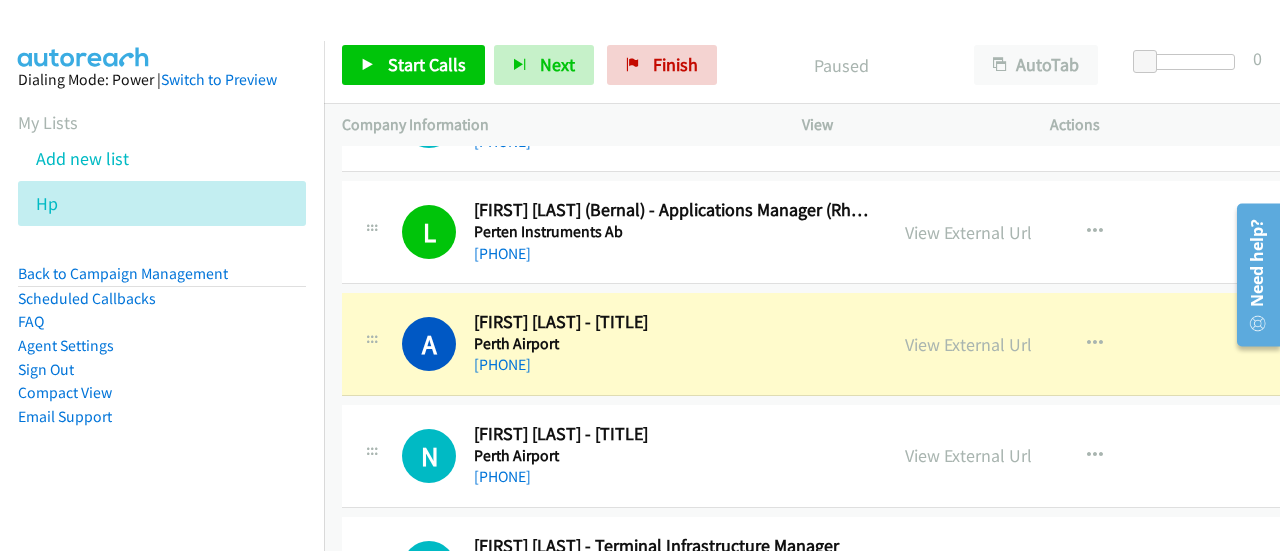 scroll, scrollTop: 1599, scrollLeft: 0, axis: vertical 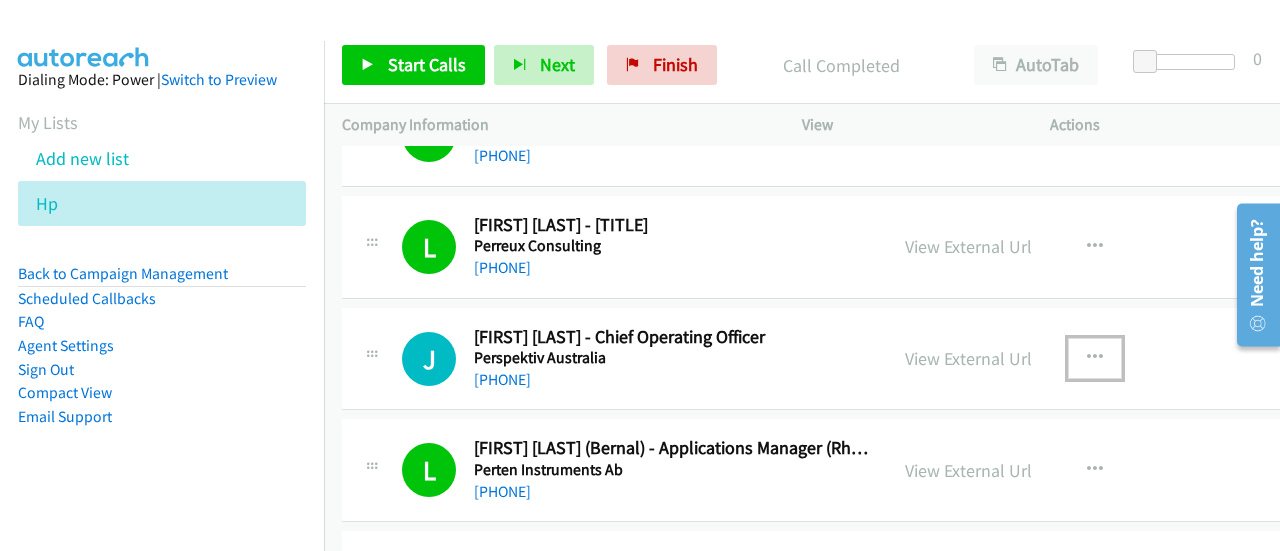 click at bounding box center (1095, 358) 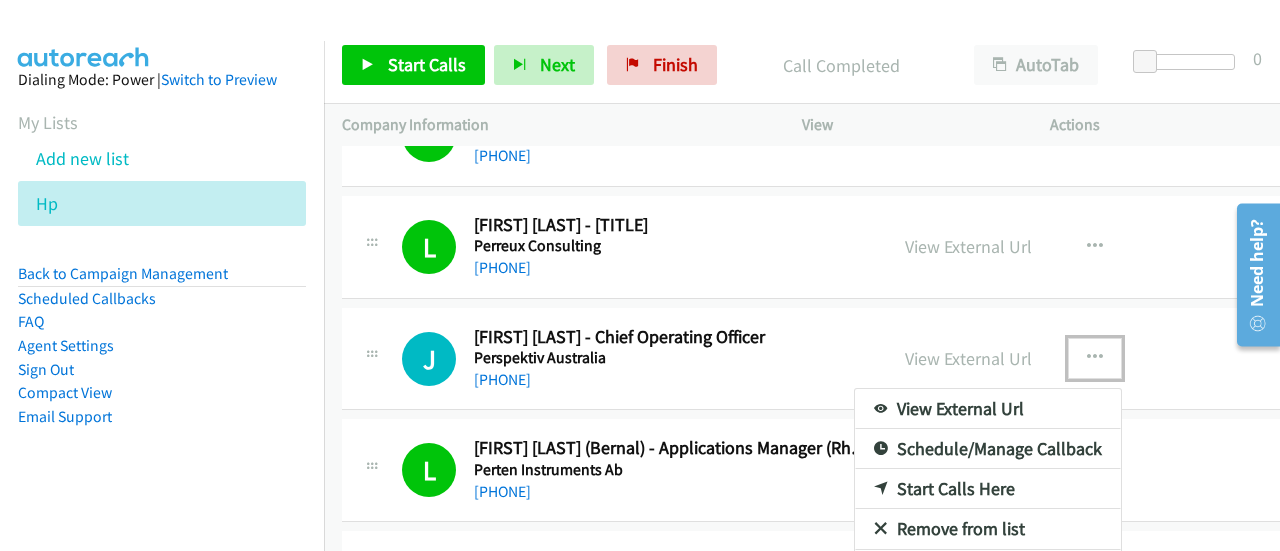 click on "Start Calls Here" at bounding box center (988, 489) 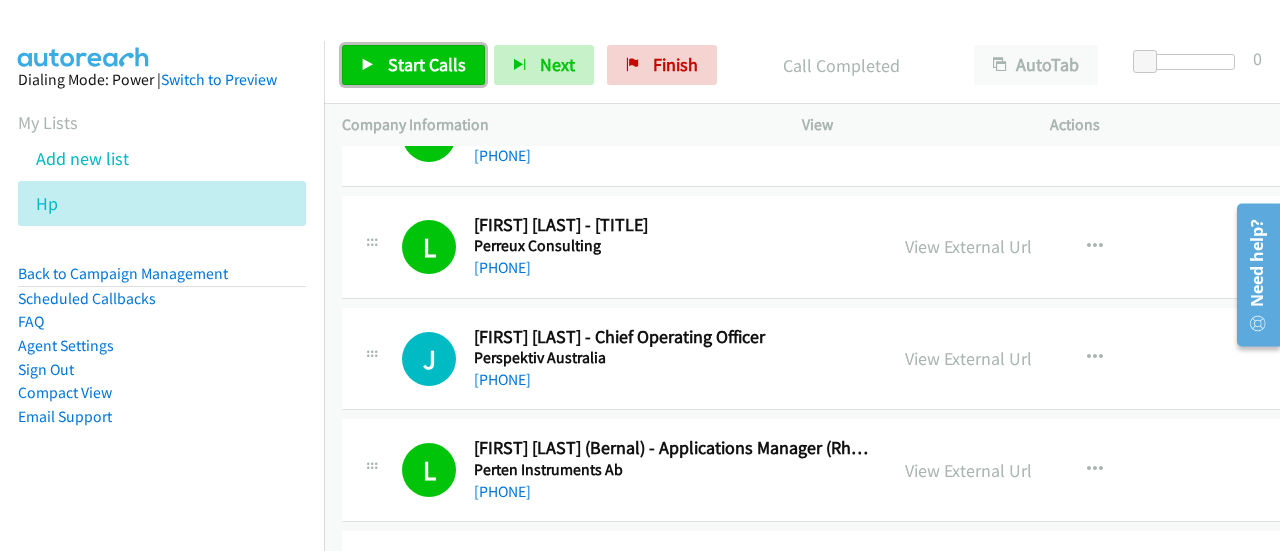 click on "Start Calls" at bounding box center [427, 64] 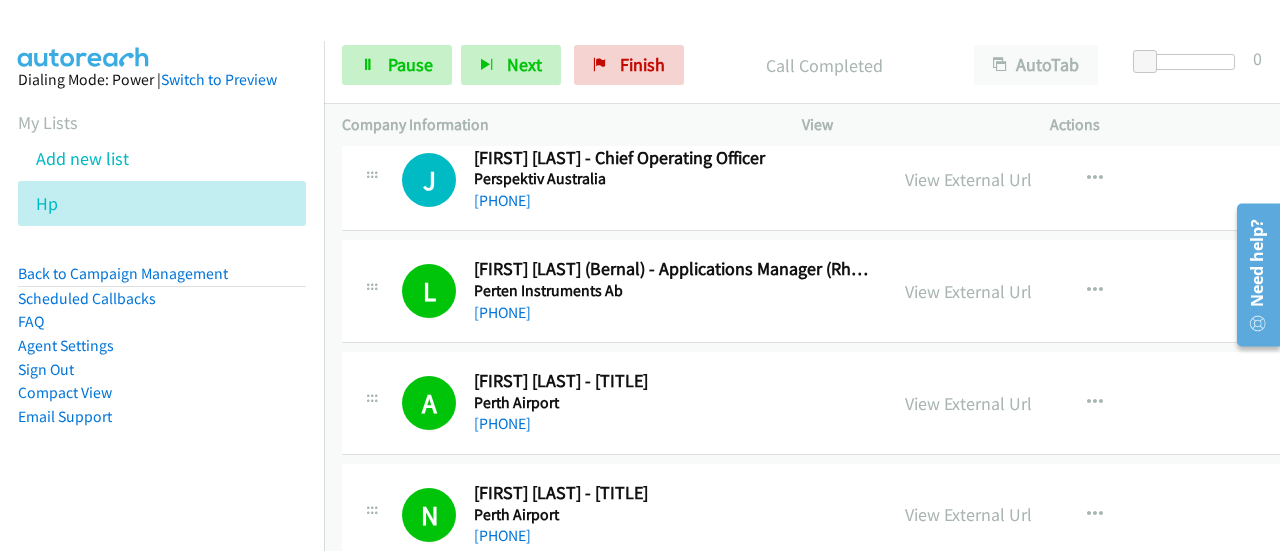 scroll, scrollTop: 1538, scrollLeft: 0, axis: vertical 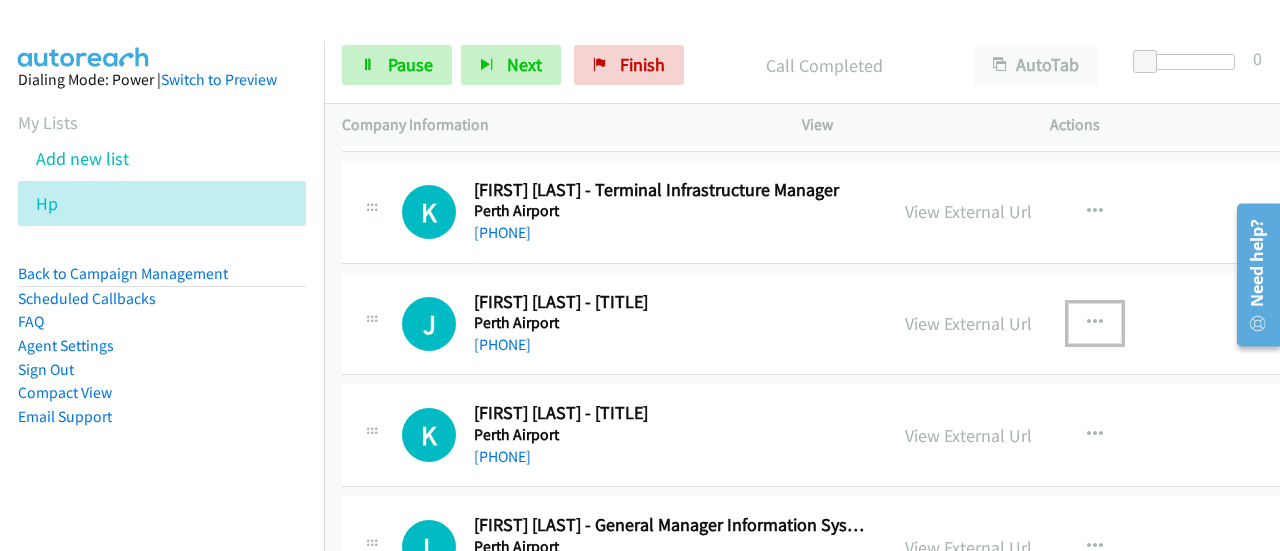 click at bounding box center (1095, 323) 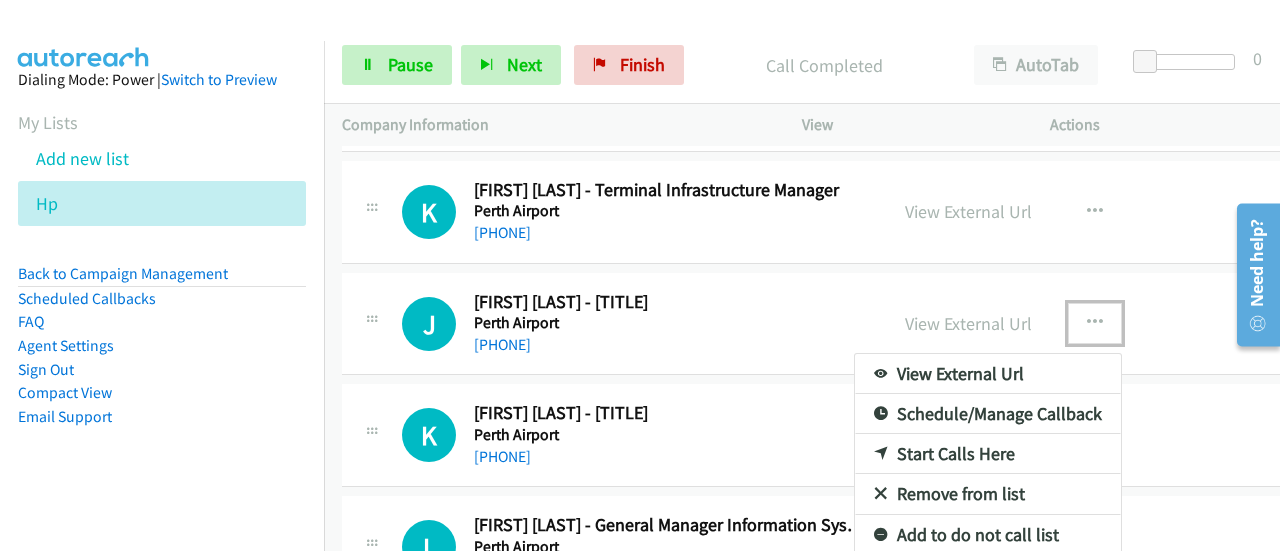 click on "Start Calls Here" at bounding box center (988, 454) 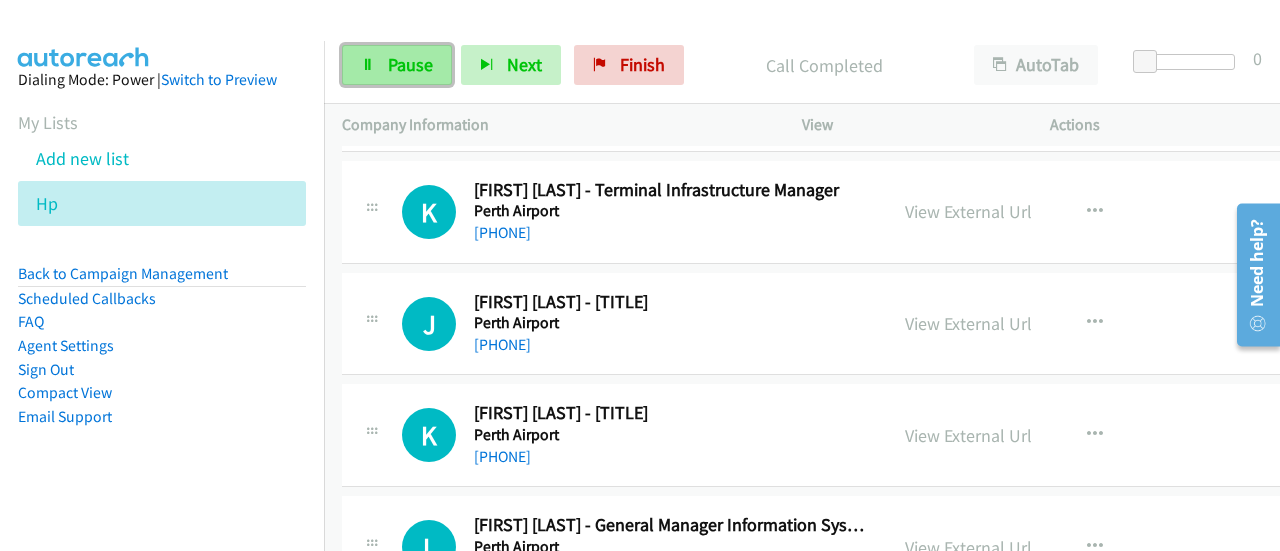 click on "Pause" at bounding box center [410, 64] 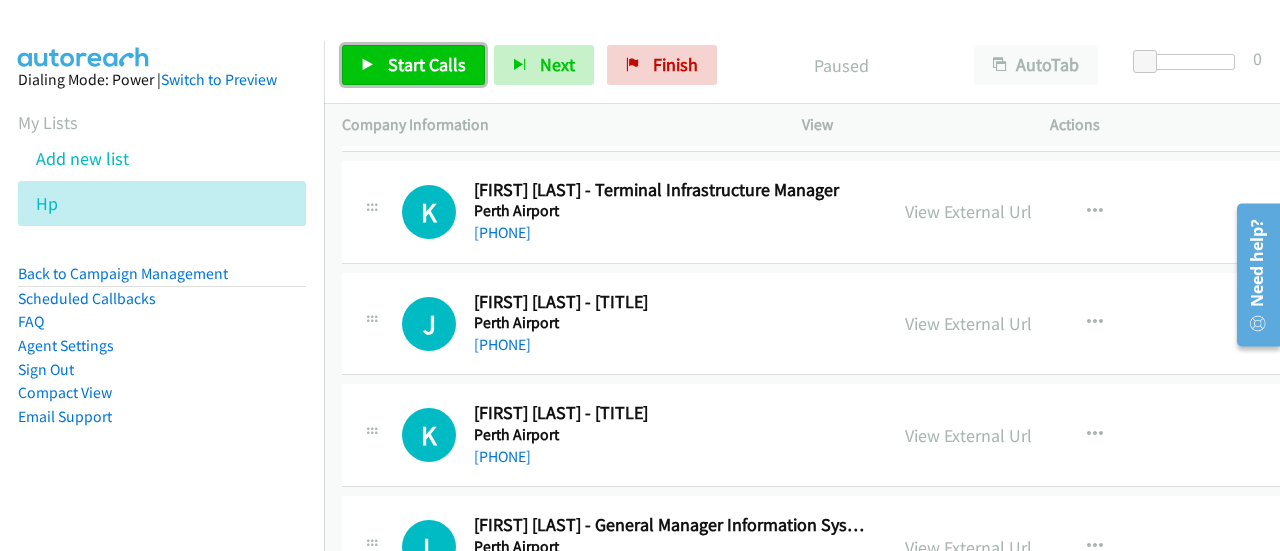 click on "Start Calls" at bounding box center [427, 64] 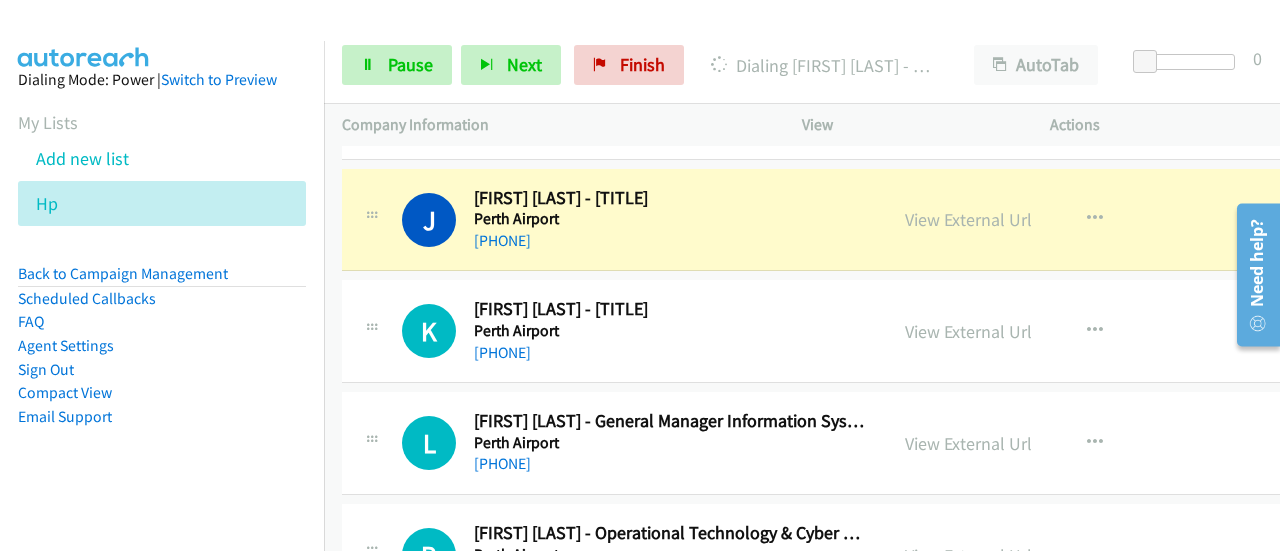 scroll, scrollTop: 2060, scrollLeft: 0, axis: vertical 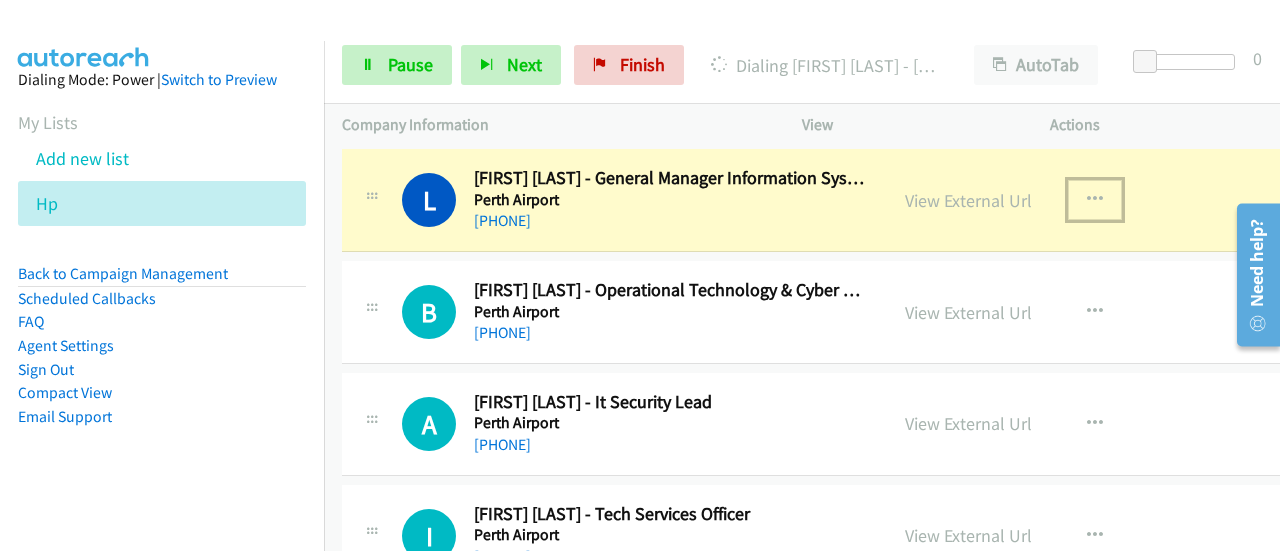 click at bounding box center [1095, 200] 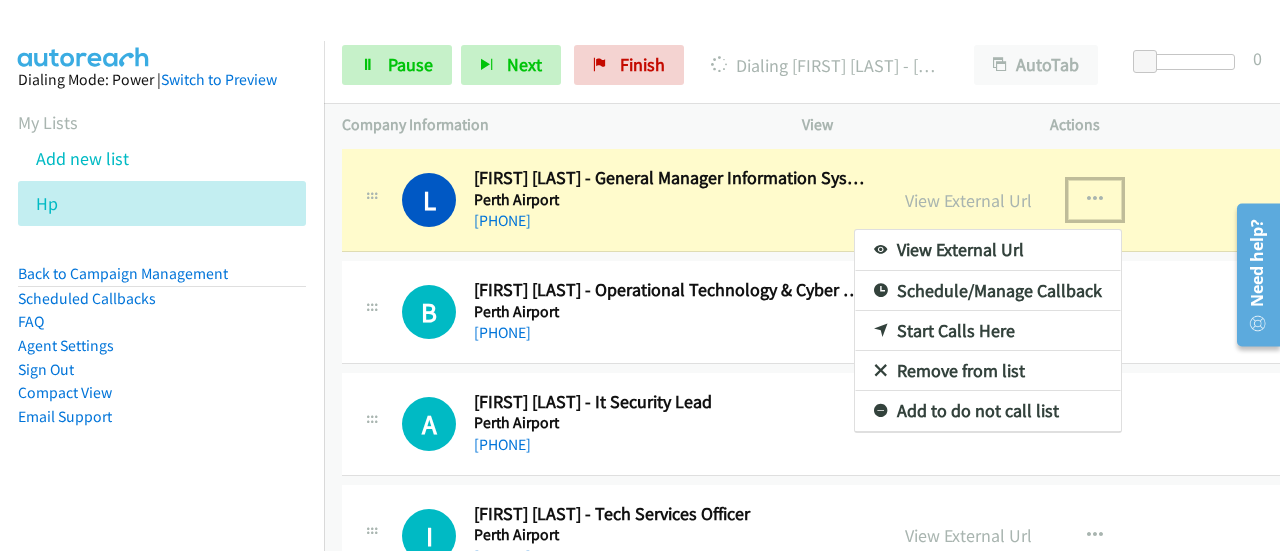 click on "View External Url" at bounding box center (988, 250) 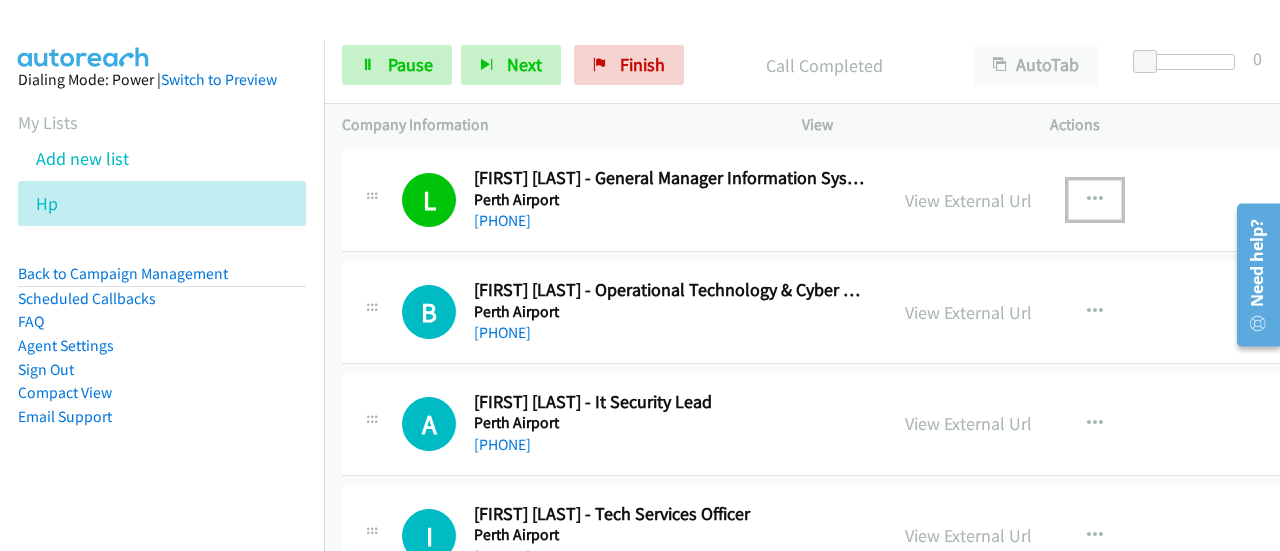 type 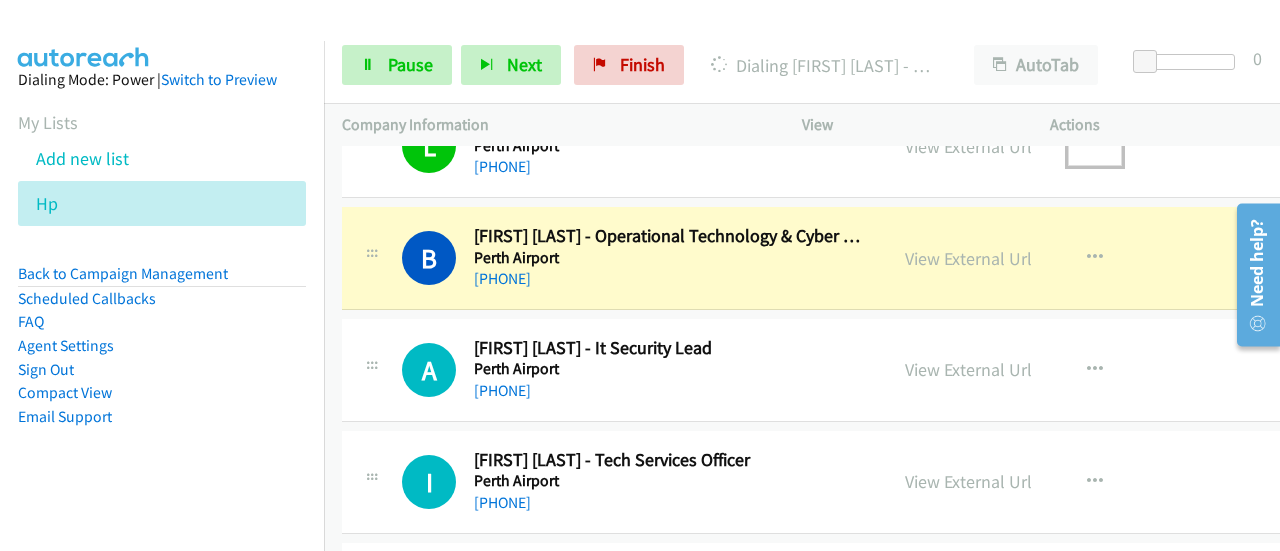 scroll, scrollTop: 2387, scrollLeft: 0, axis: vertical 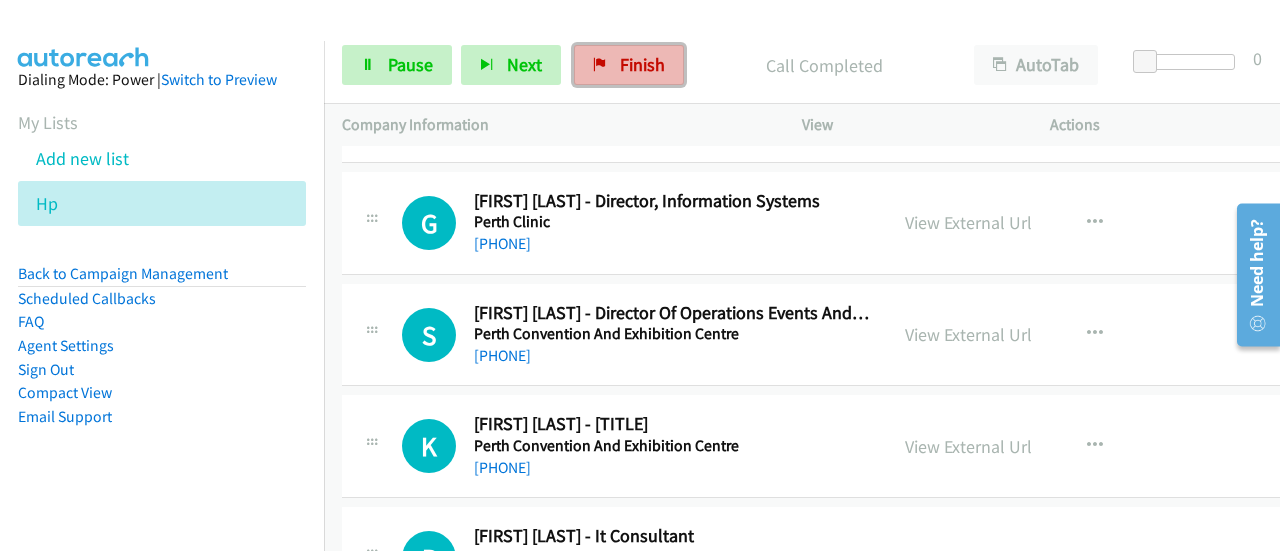 click on "Finish" at bounding box center [629, 65] 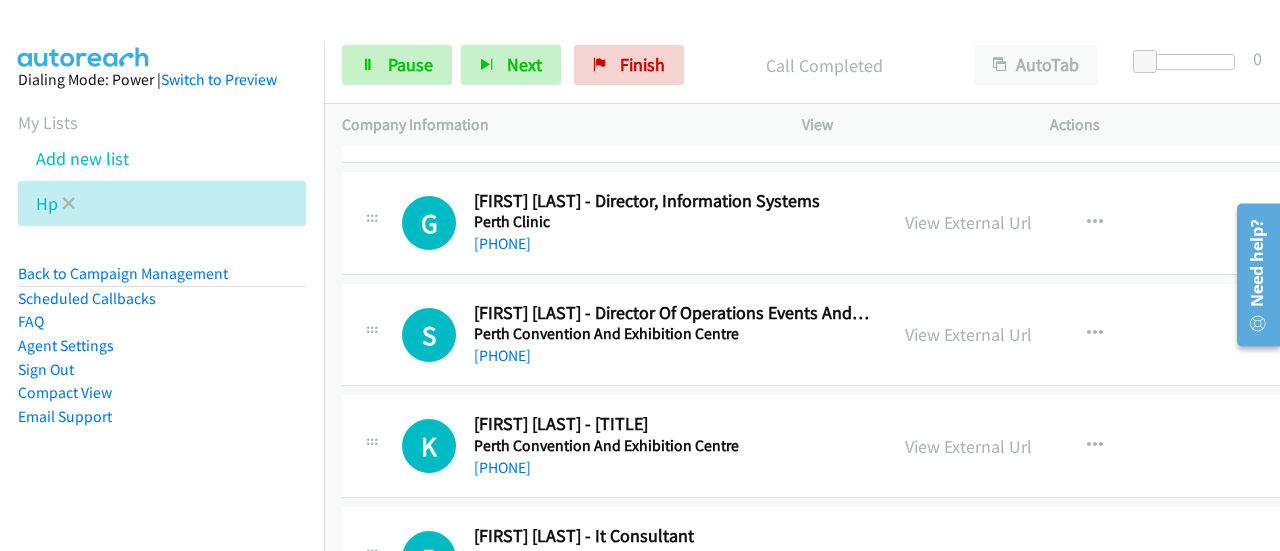 click at bounding box center [69, 203] 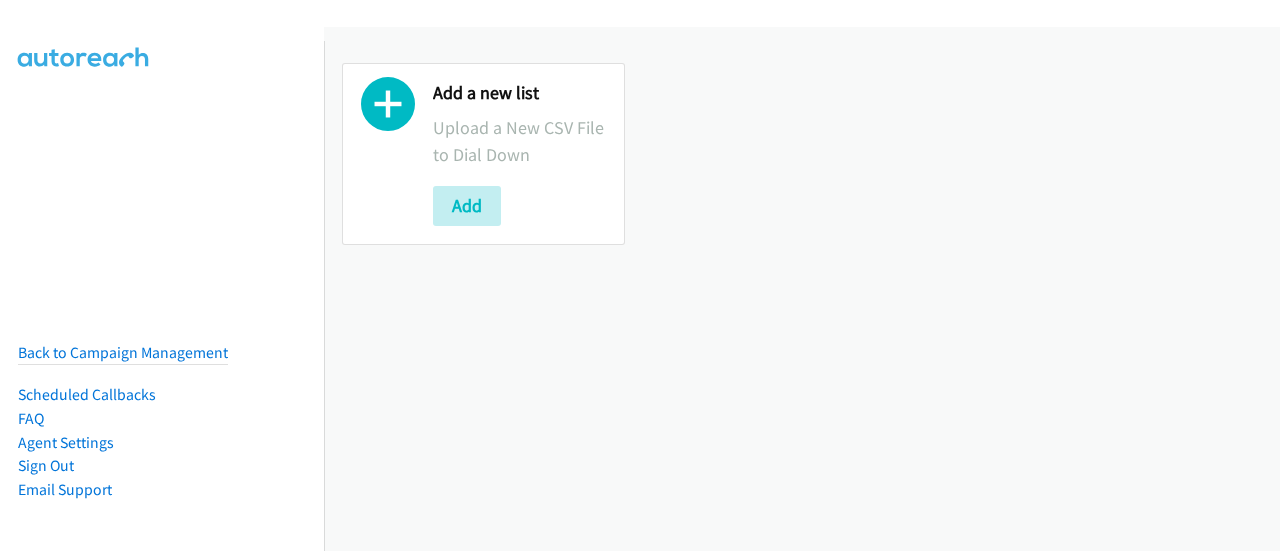 scroll, scrollTop: 0, scrollLeft: 0, axis: both 